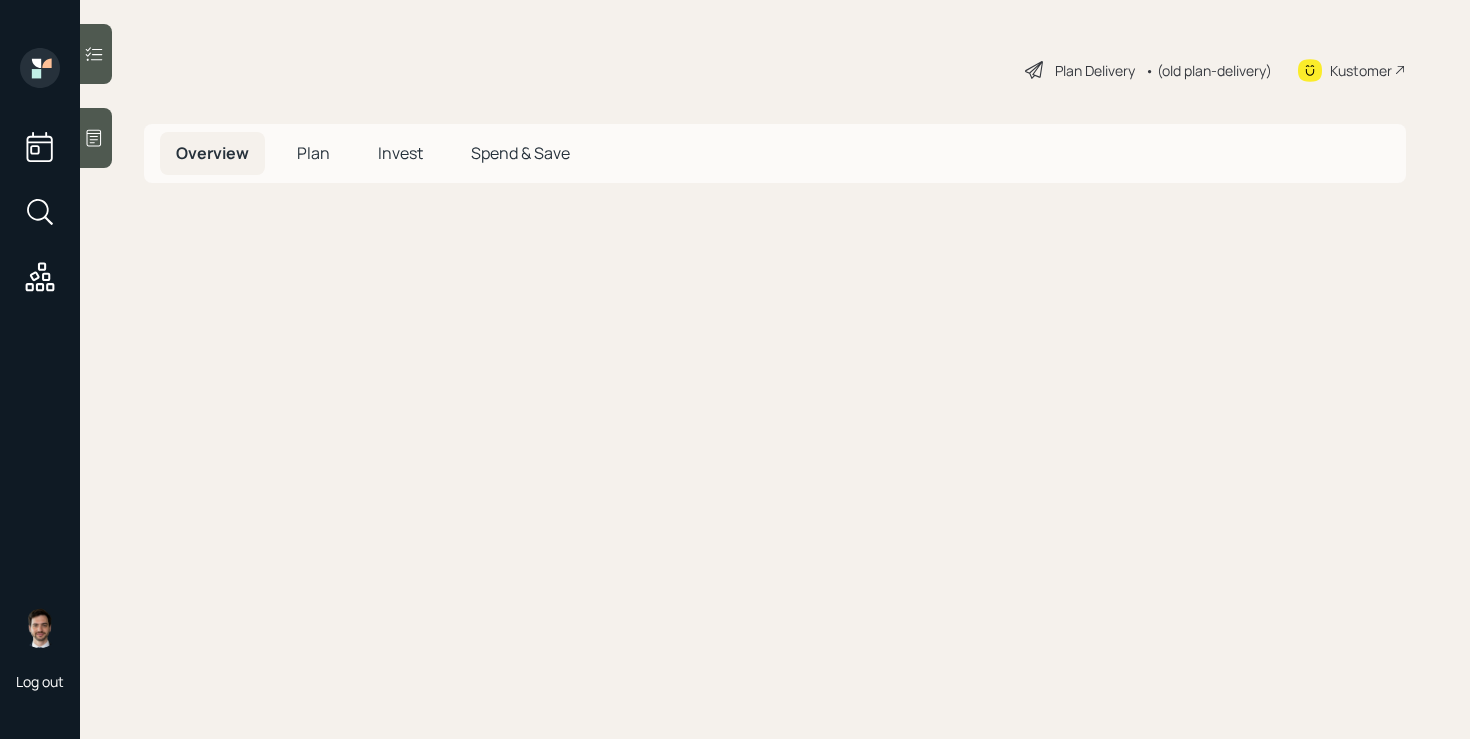 scroll, scrollTop: 0, scrollLeft: 0, axis: both 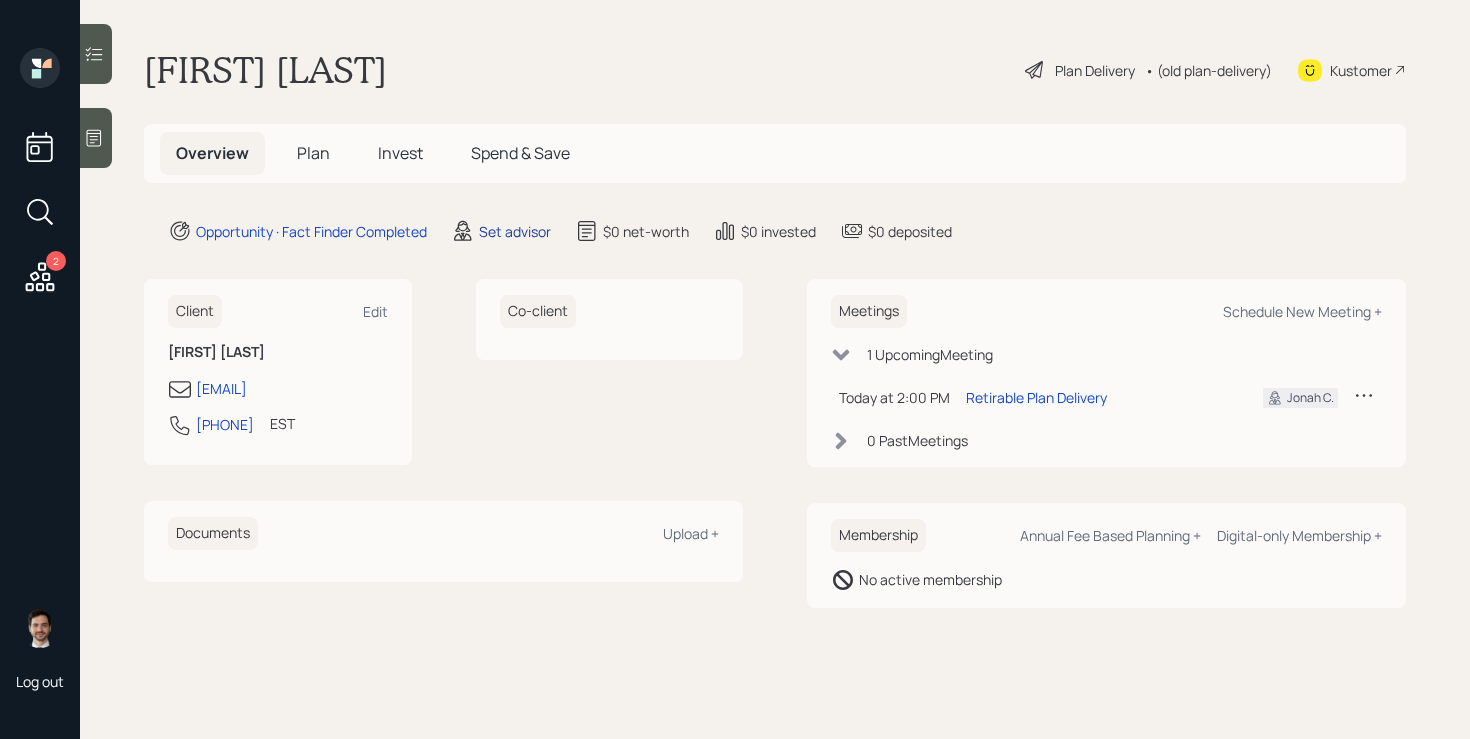 click on "Set advisor" at bounding box center (515, 231) 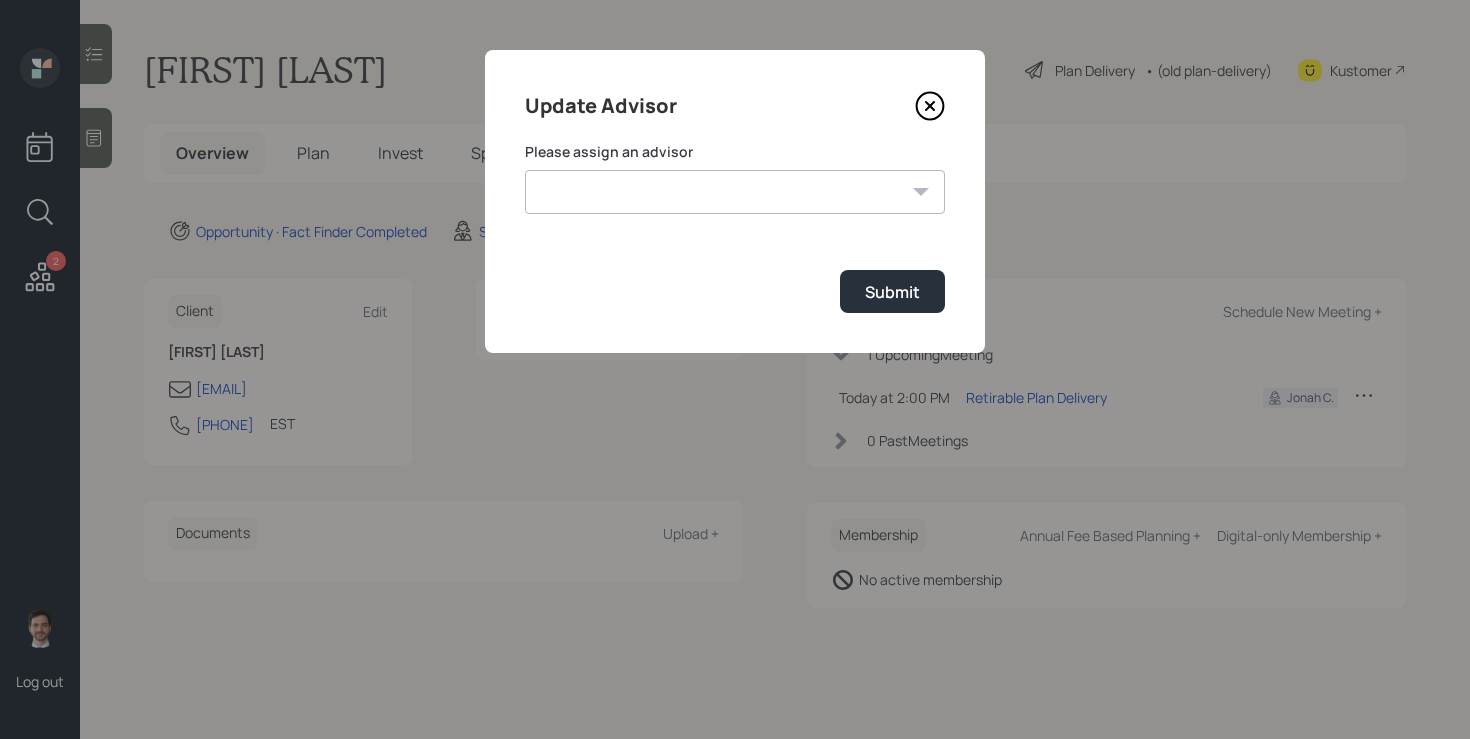 click on "Jonah Coleman Tyler End Michael Russo Treva Nostdahl Eric Schwartz James DiStasi Hunter Neumayer Sami Boghos Harrison Schaefer" at bounding box center (735, 192) 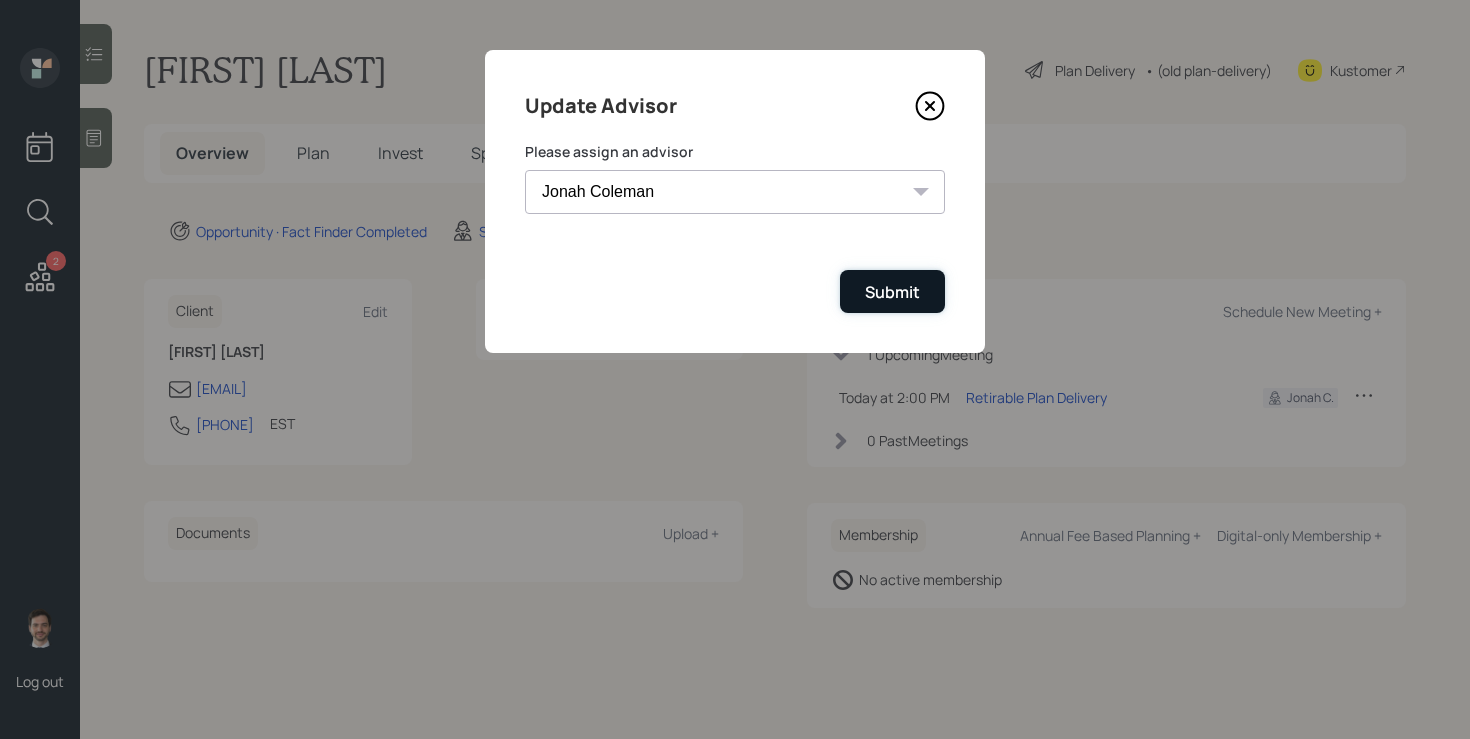 click on "Submit" at bounding box center (892, 292) 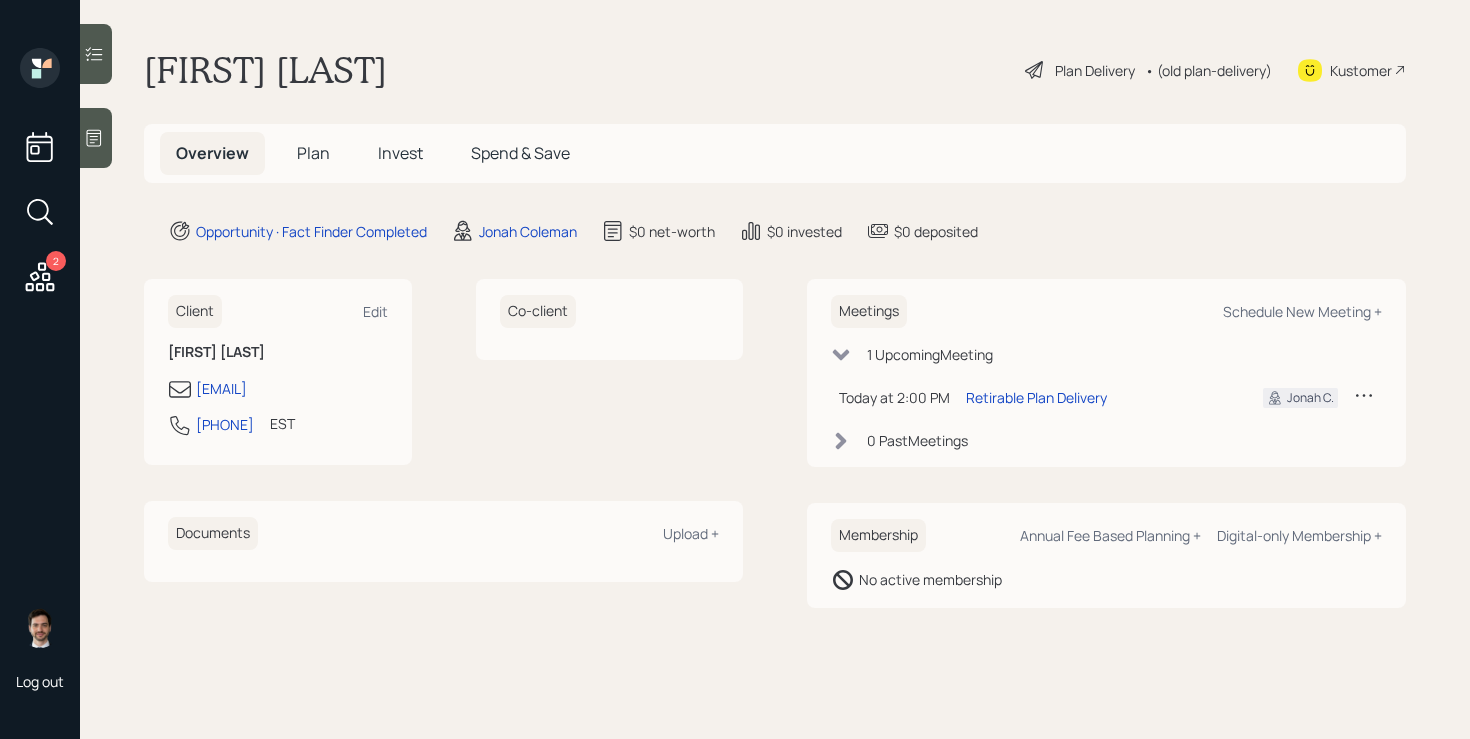 click on "Plan" at bounding box center (313, 153) 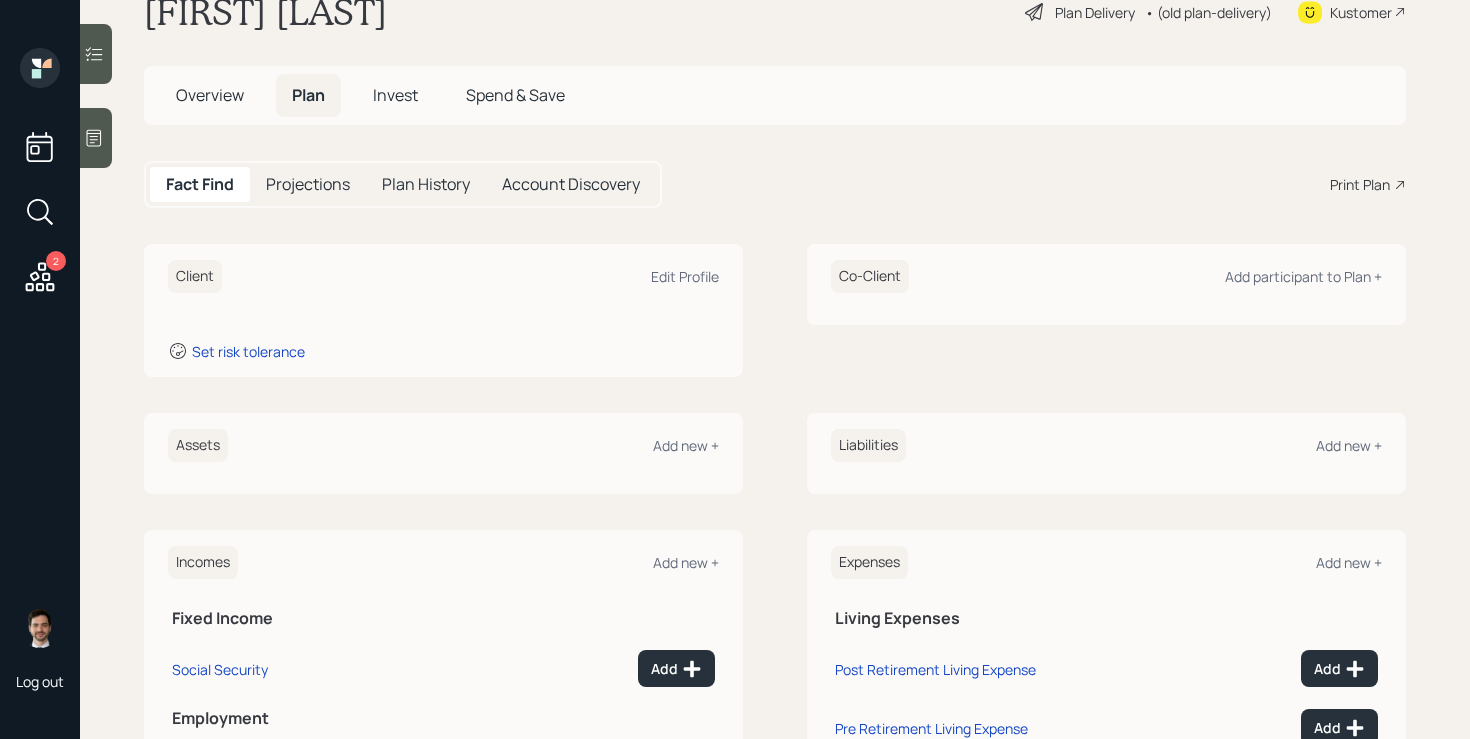 scroll, scrollTop: 59, scrollLeft: 0, axis: vertical 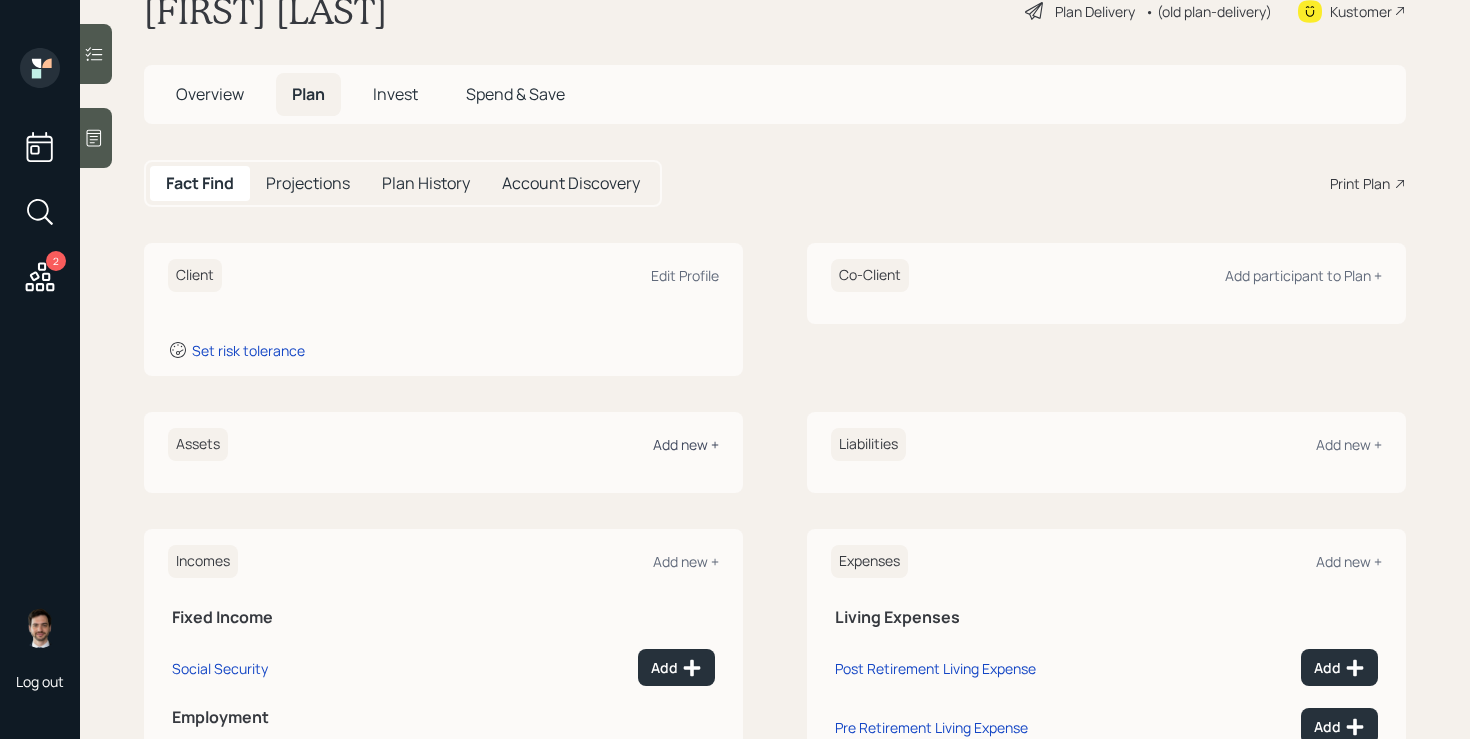 click on "Add new +" at bounding box center [686, 444] 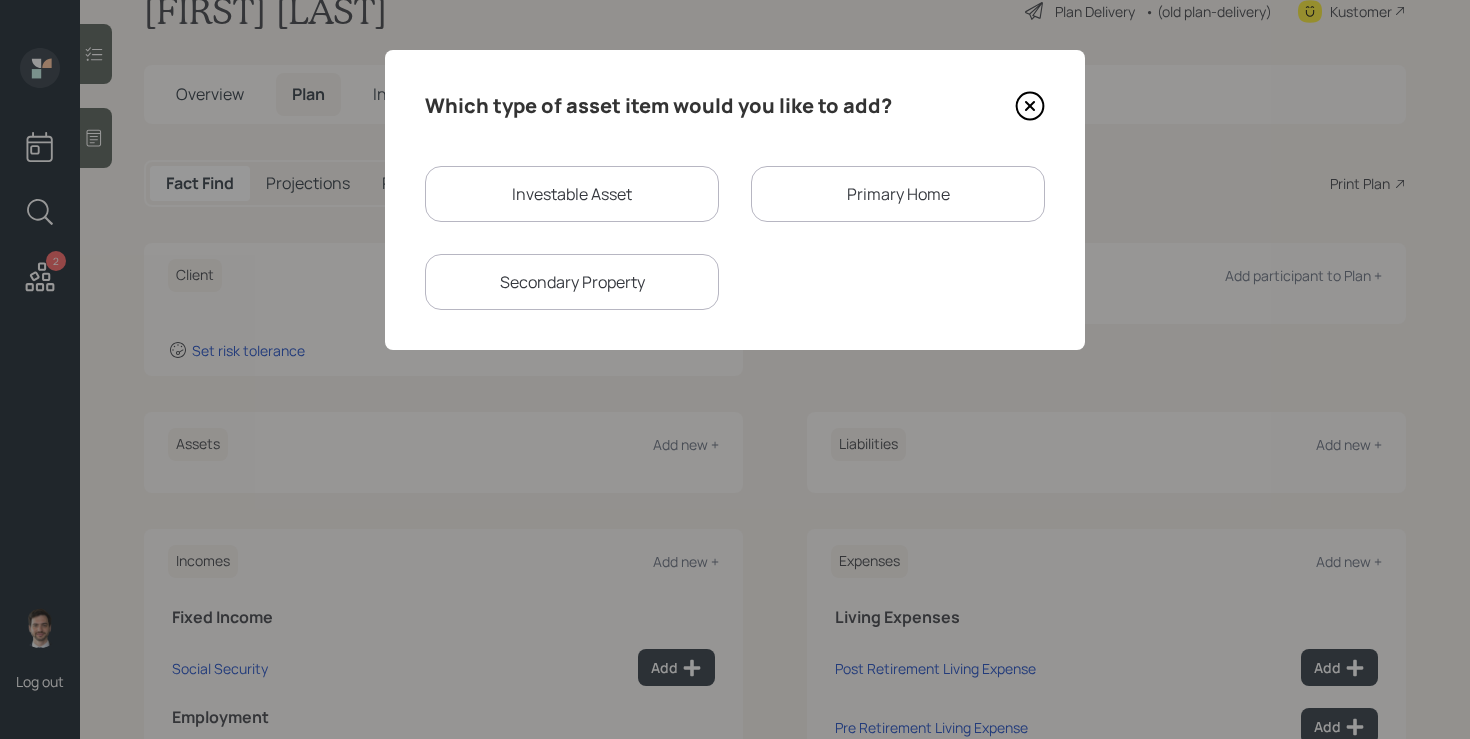 click on "Investable Asset" at bounding box center (572, 194) 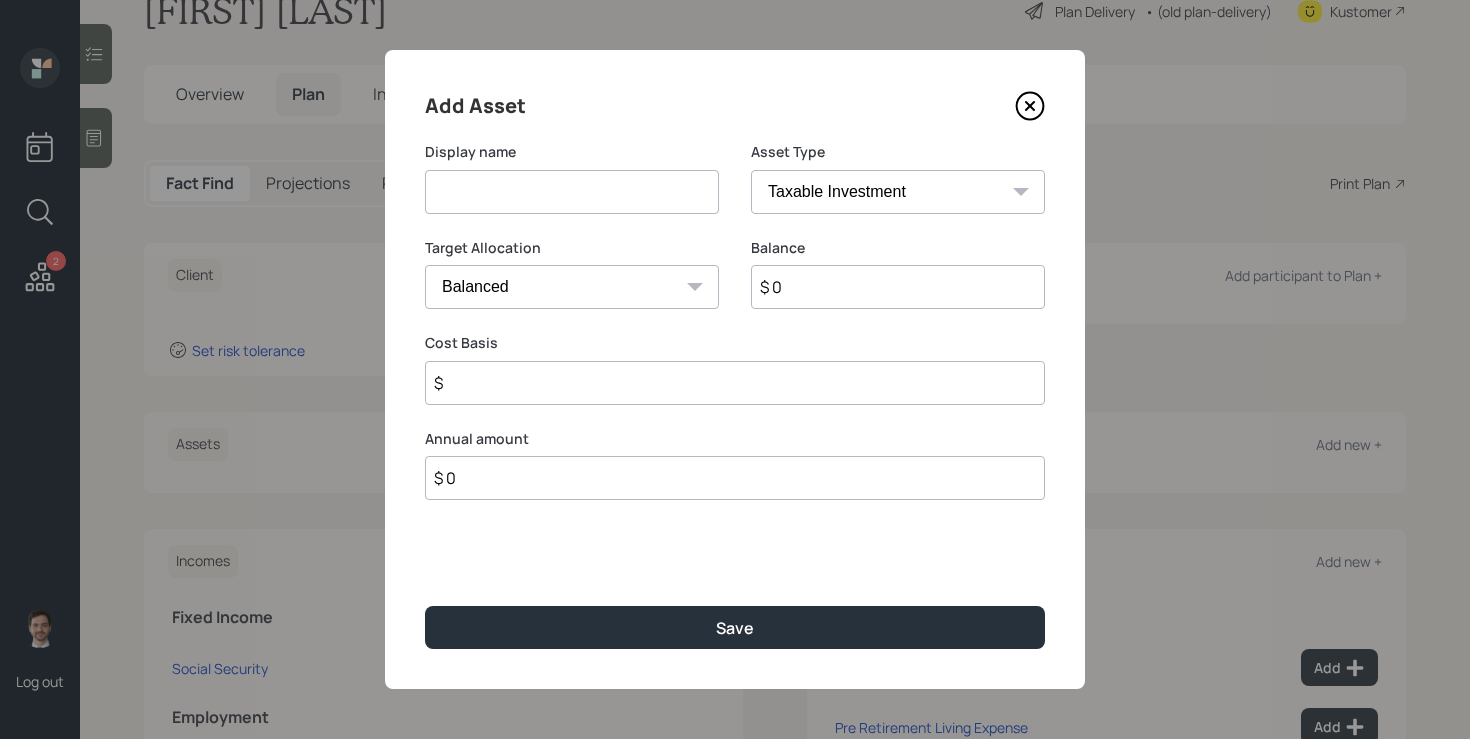 click at bounding box center (572, 192) 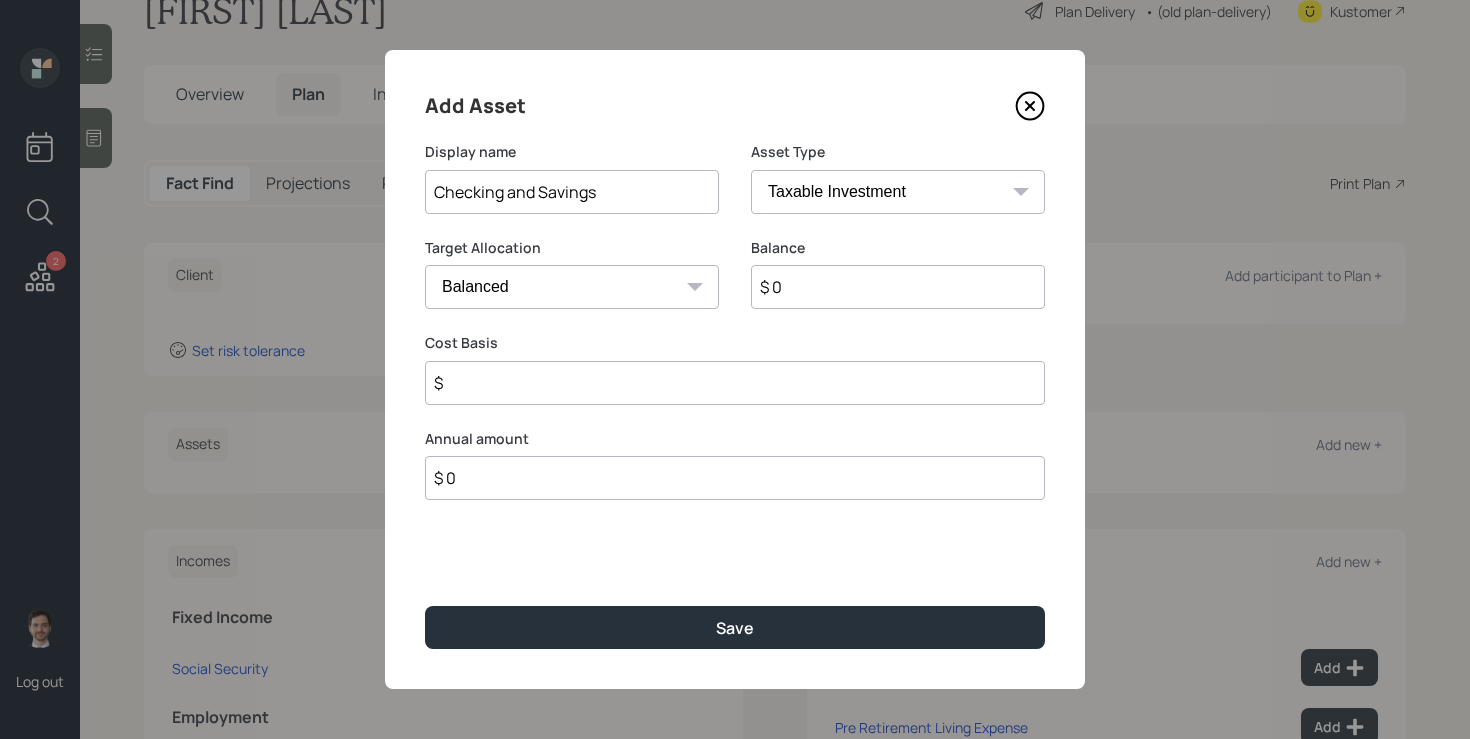 type on "Checking and Savings" 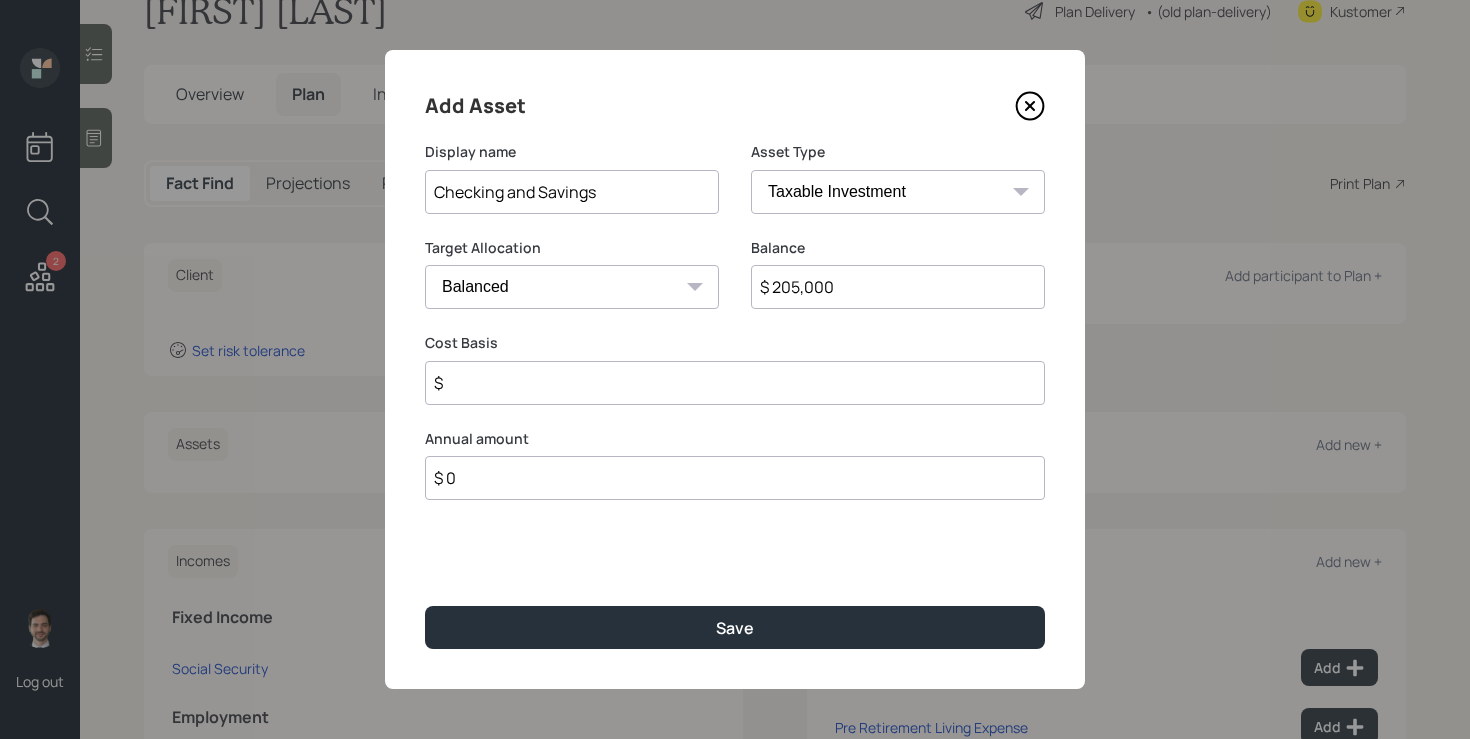 type on "$ 205,000" 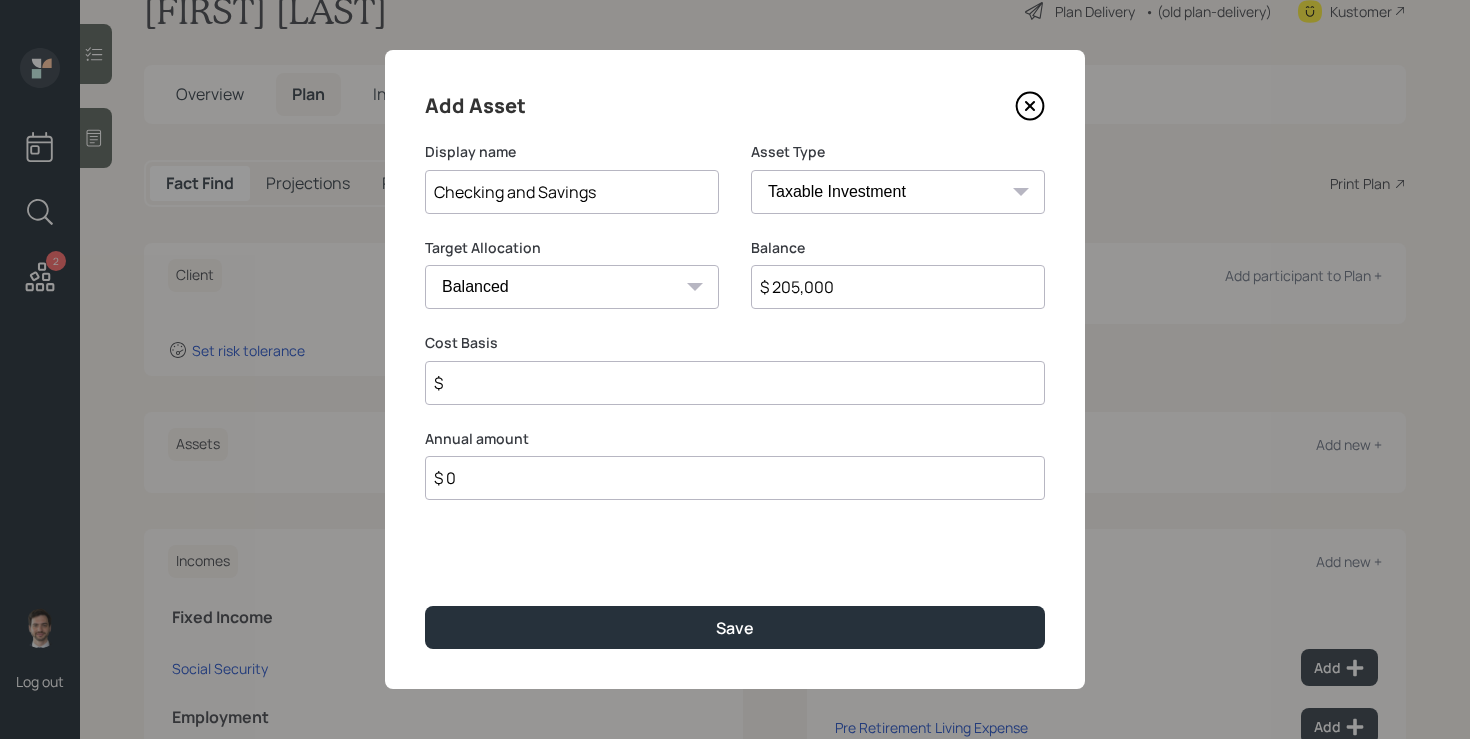 select on "uninvested" 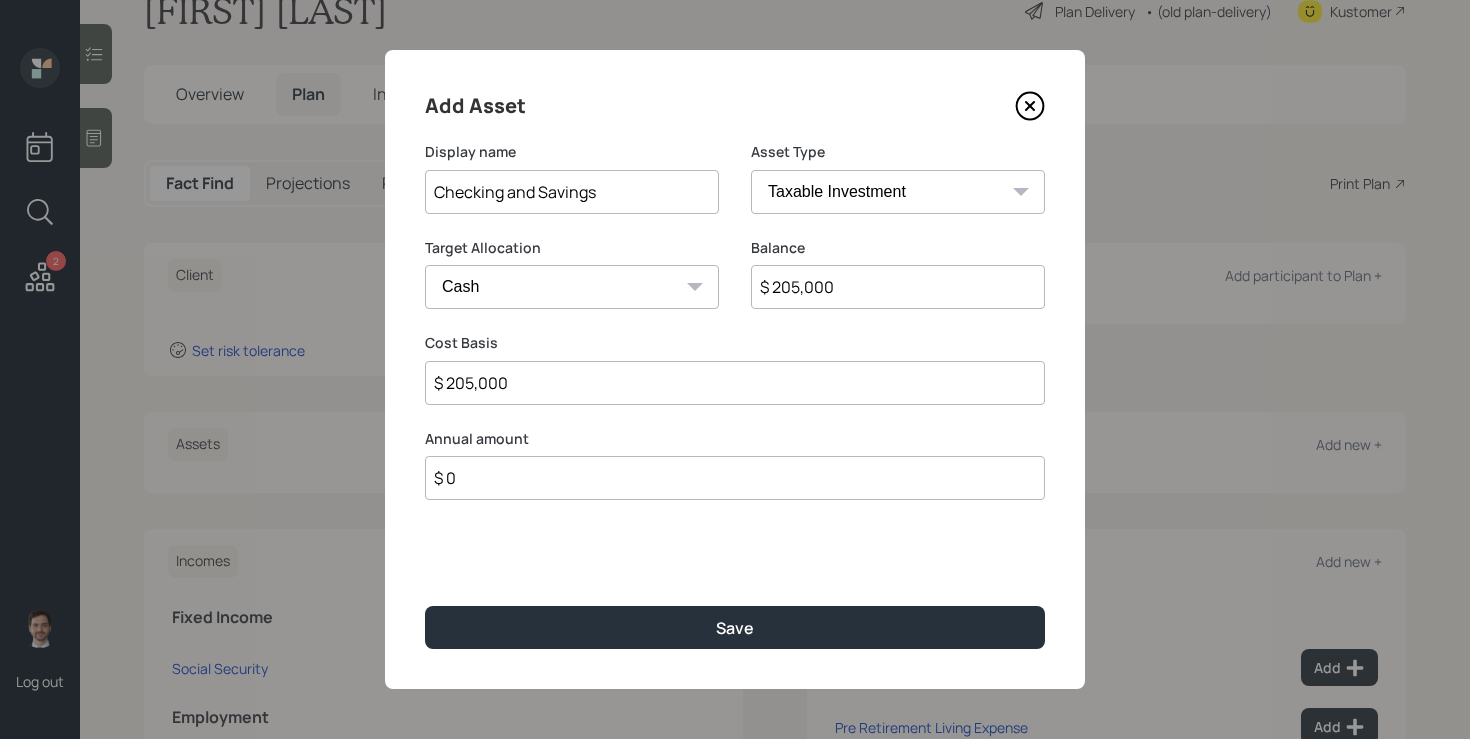 type on "$ 205,000" 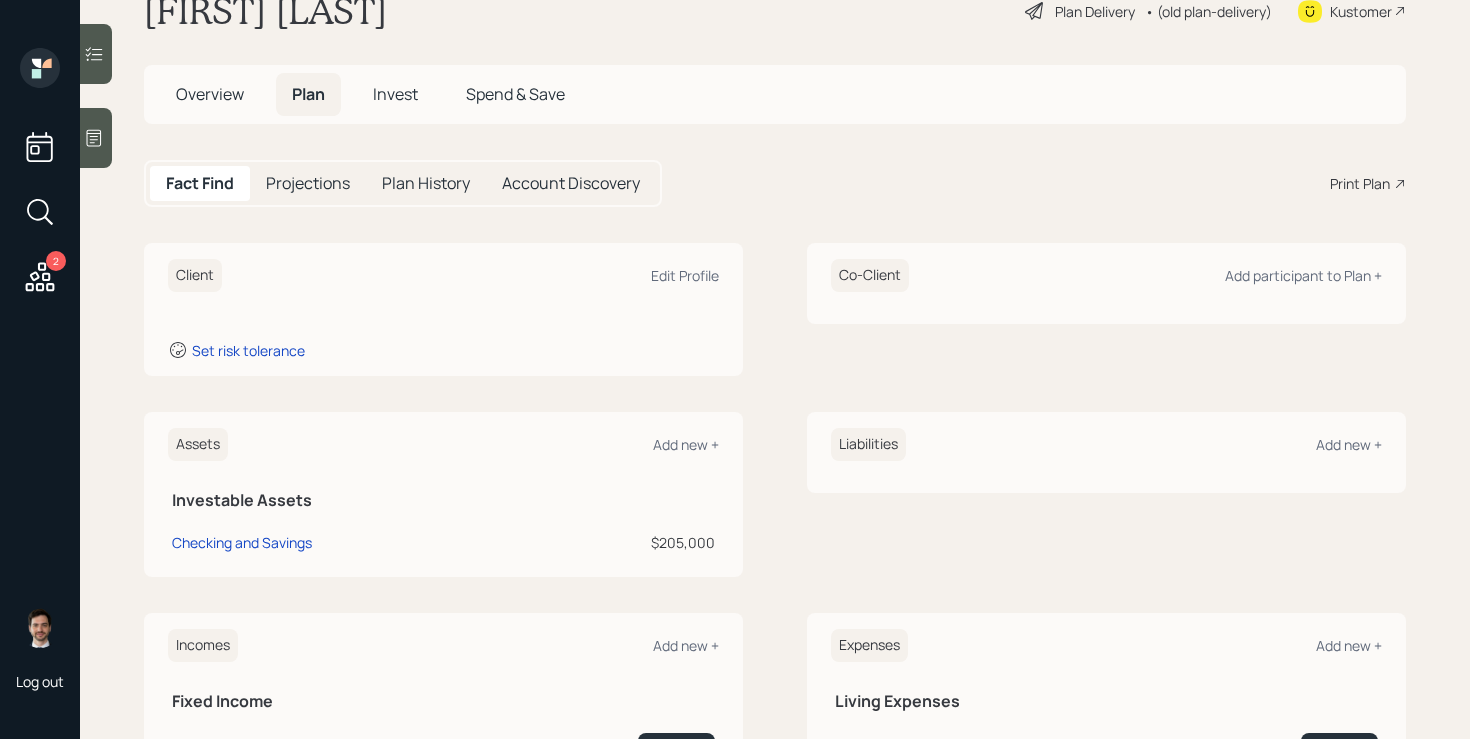 scroll, scrollTop: 130, scrollLeft: 0, axis: vertical 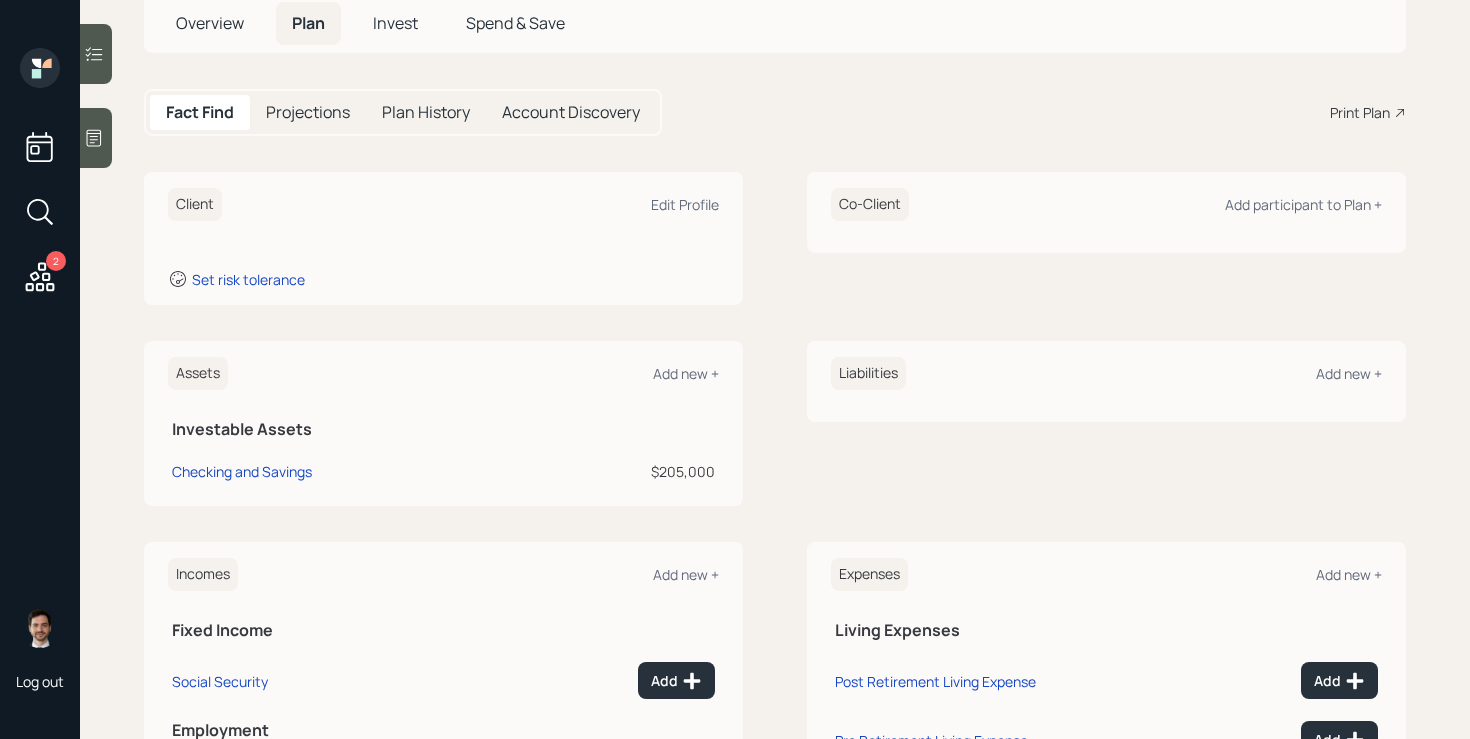 click on "Assets Add new +" at bounding box center (443, 373) 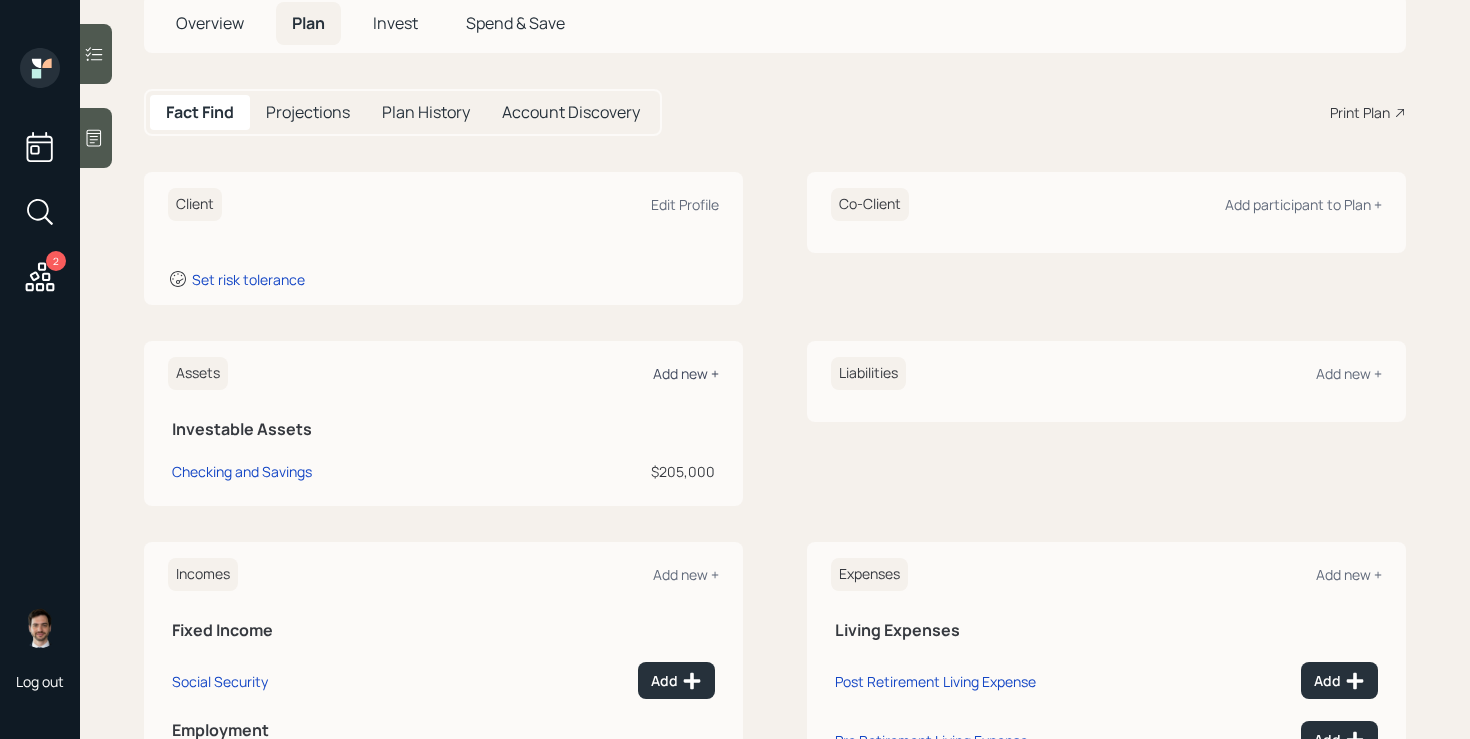 click on "Add new +" at bounding box center [686, 373] 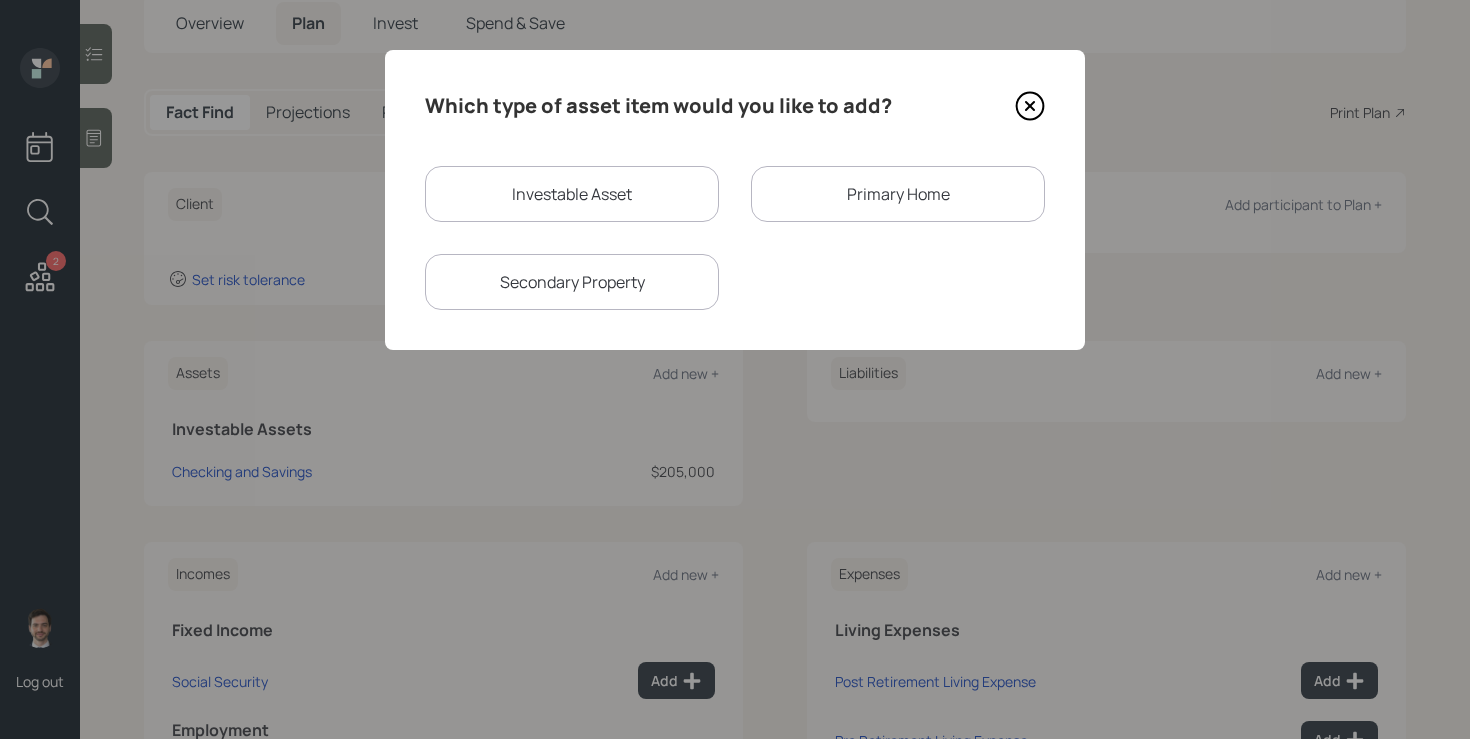 click on "Investable Asset" at bounding box center [572, 194] 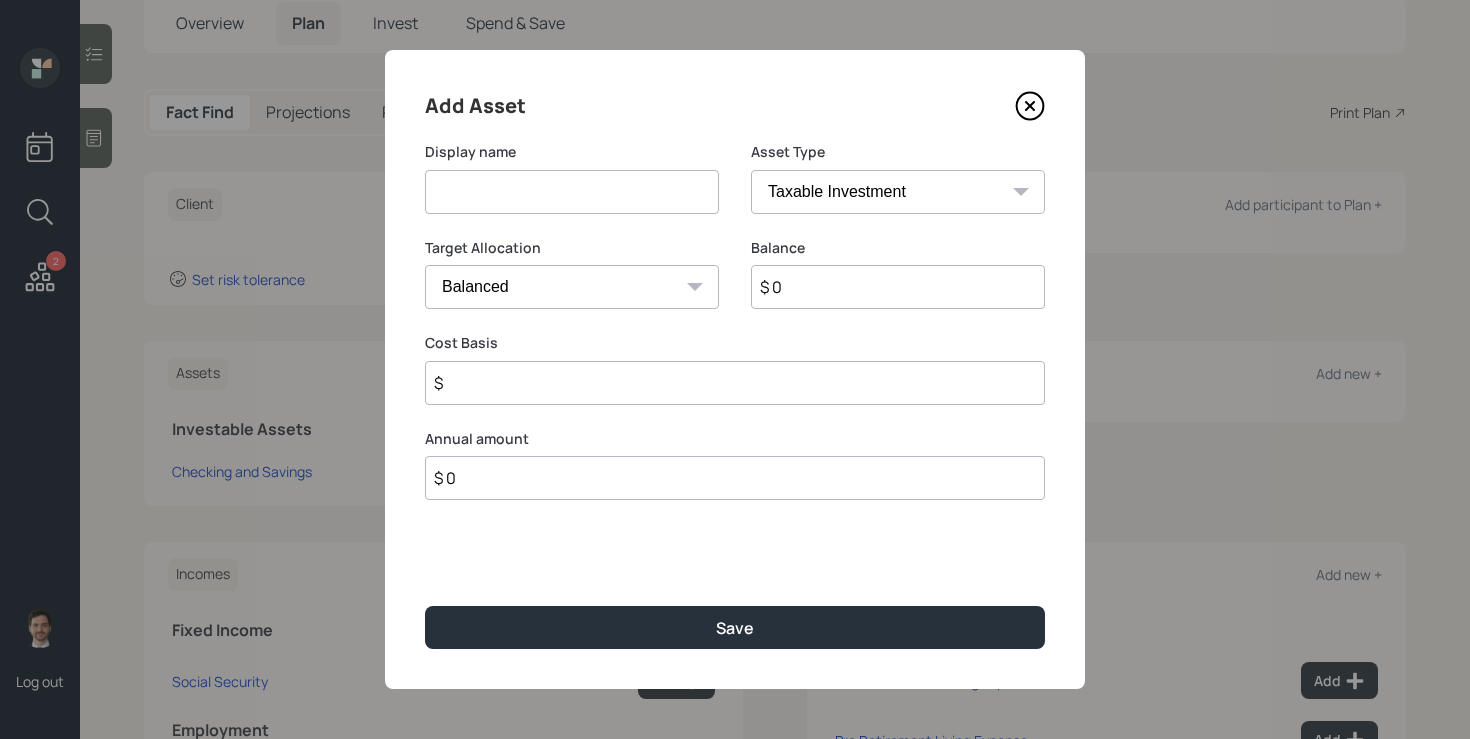 click at bounding box center (572, 192) 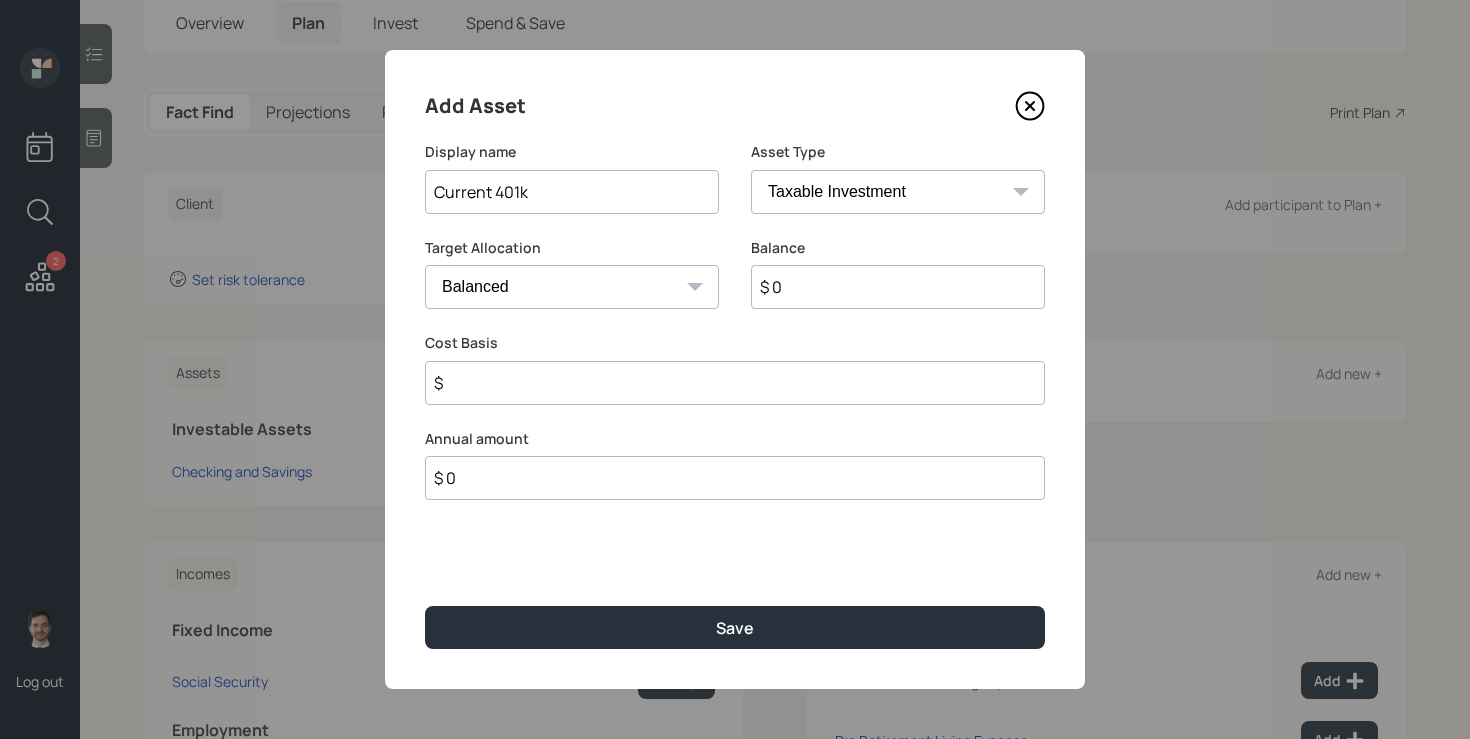 type on "Current 401k" 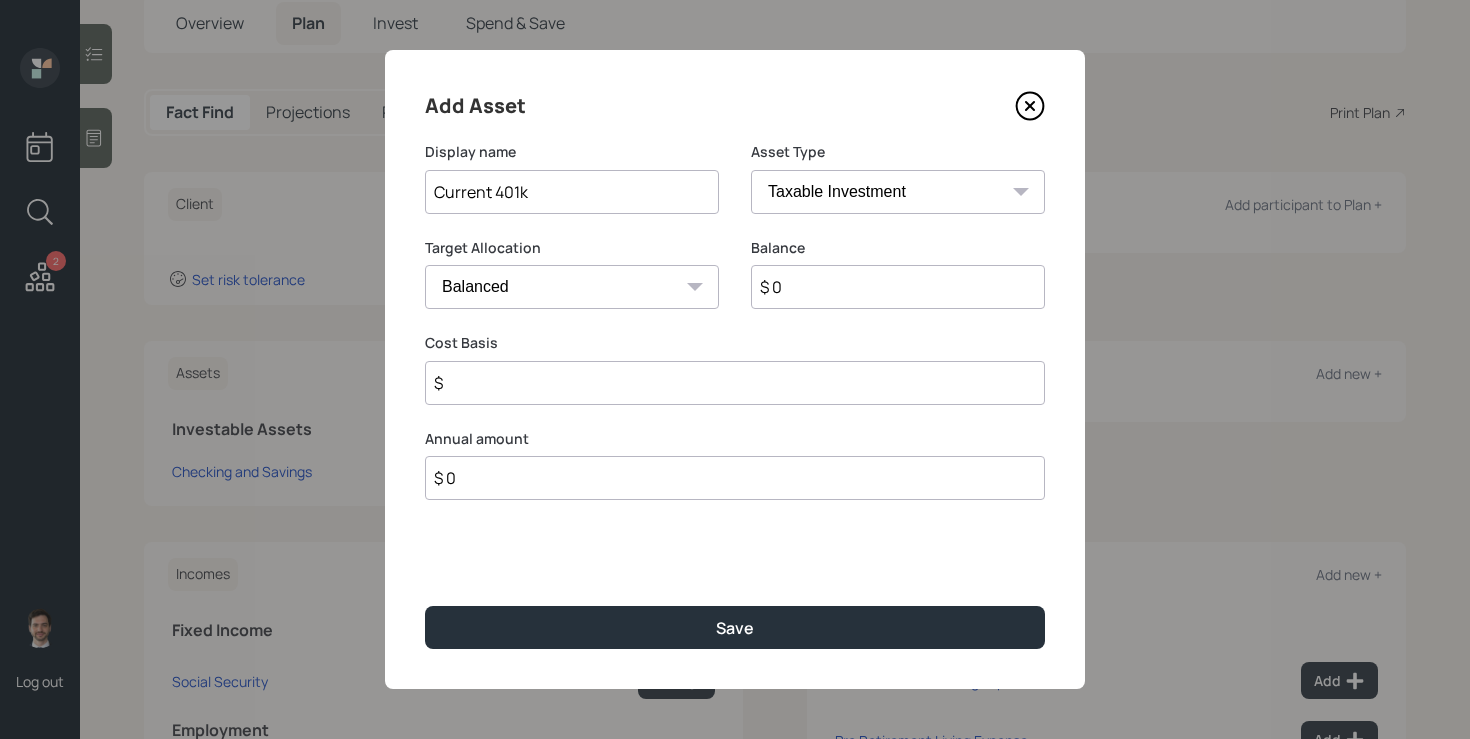 select on "company_sponsored" 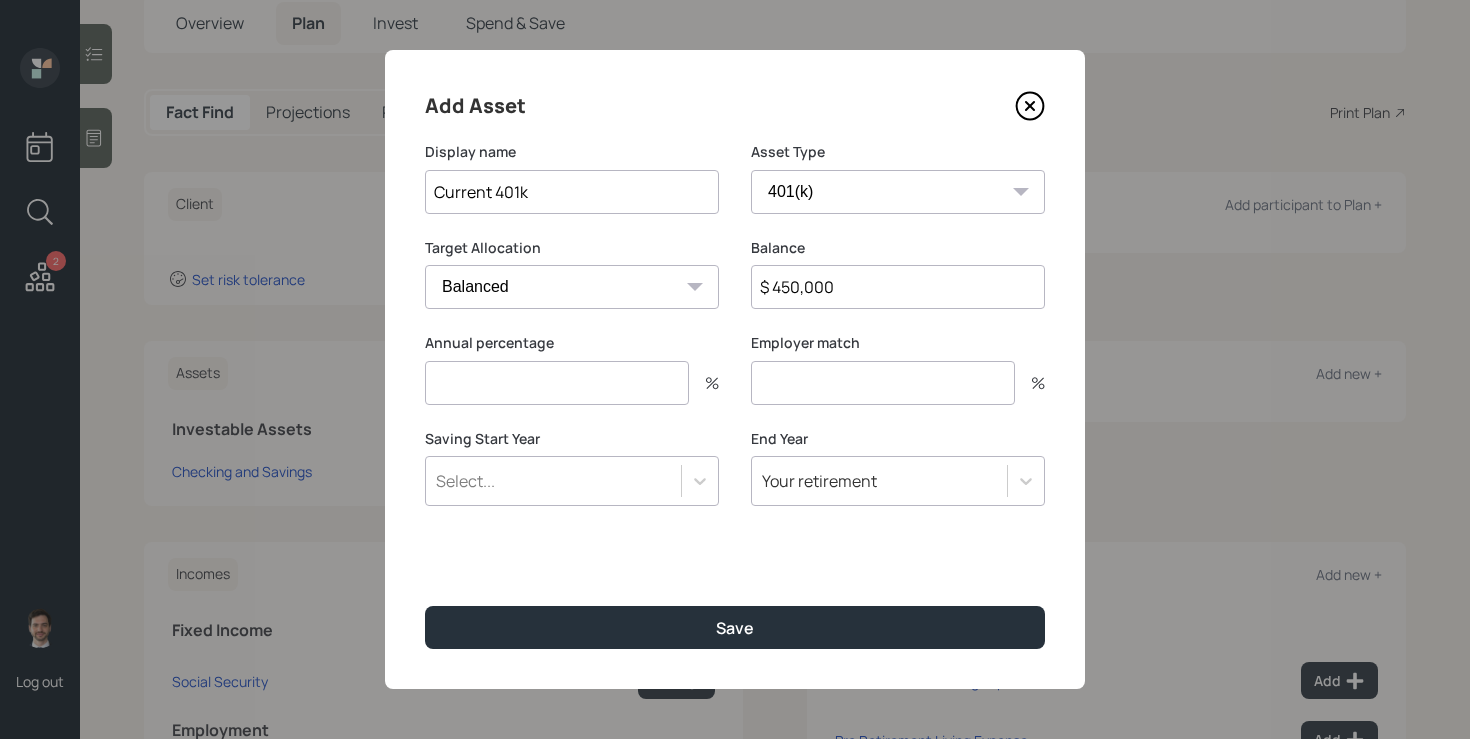 type on "$ 450,000" 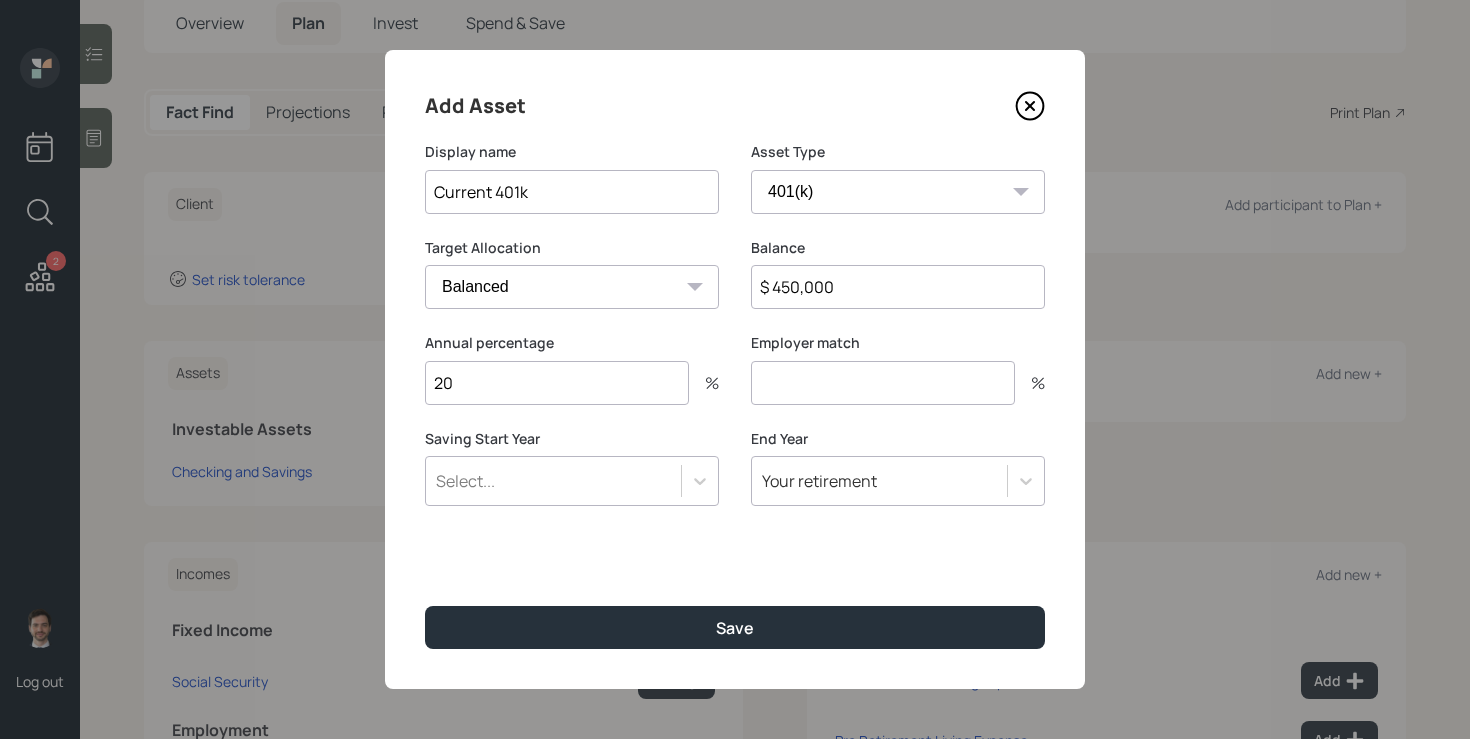 type on "20" 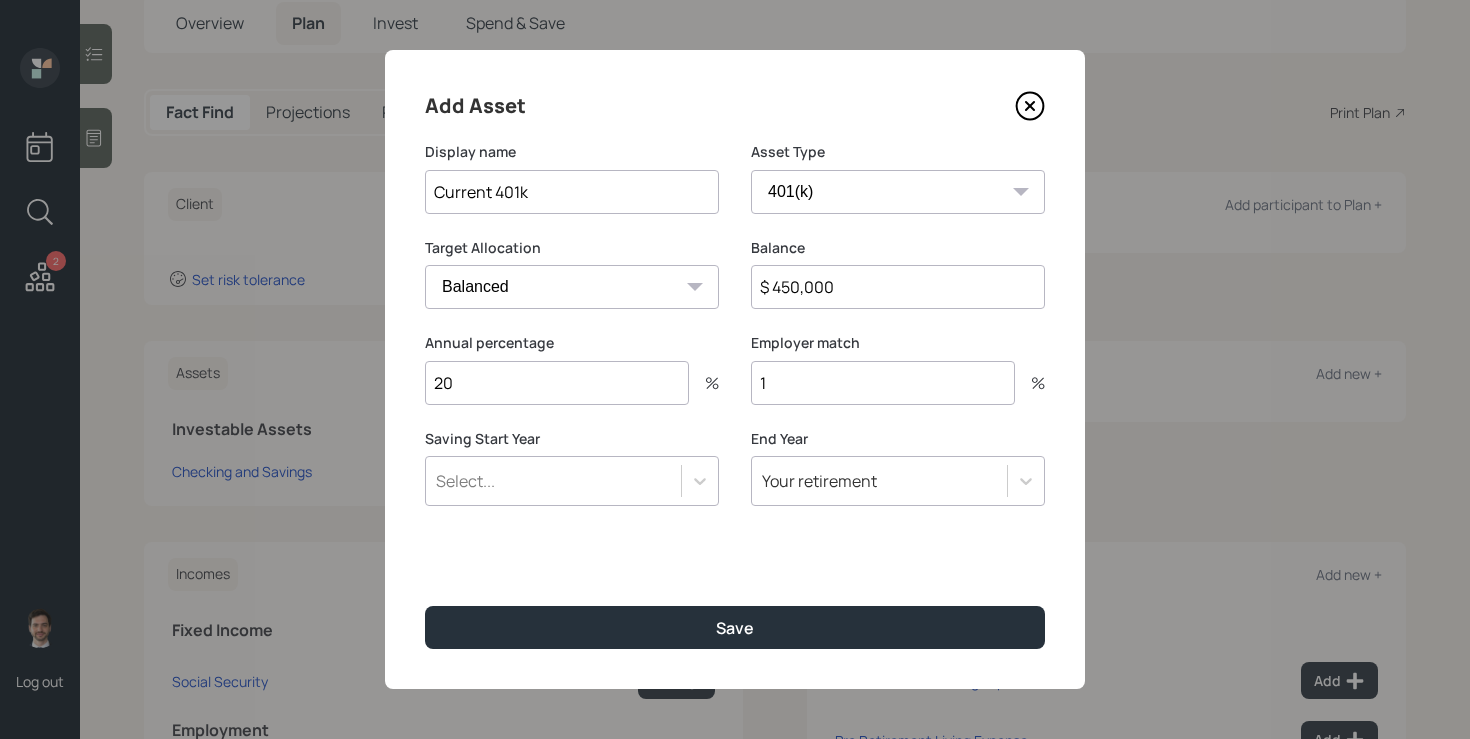 type on "1" 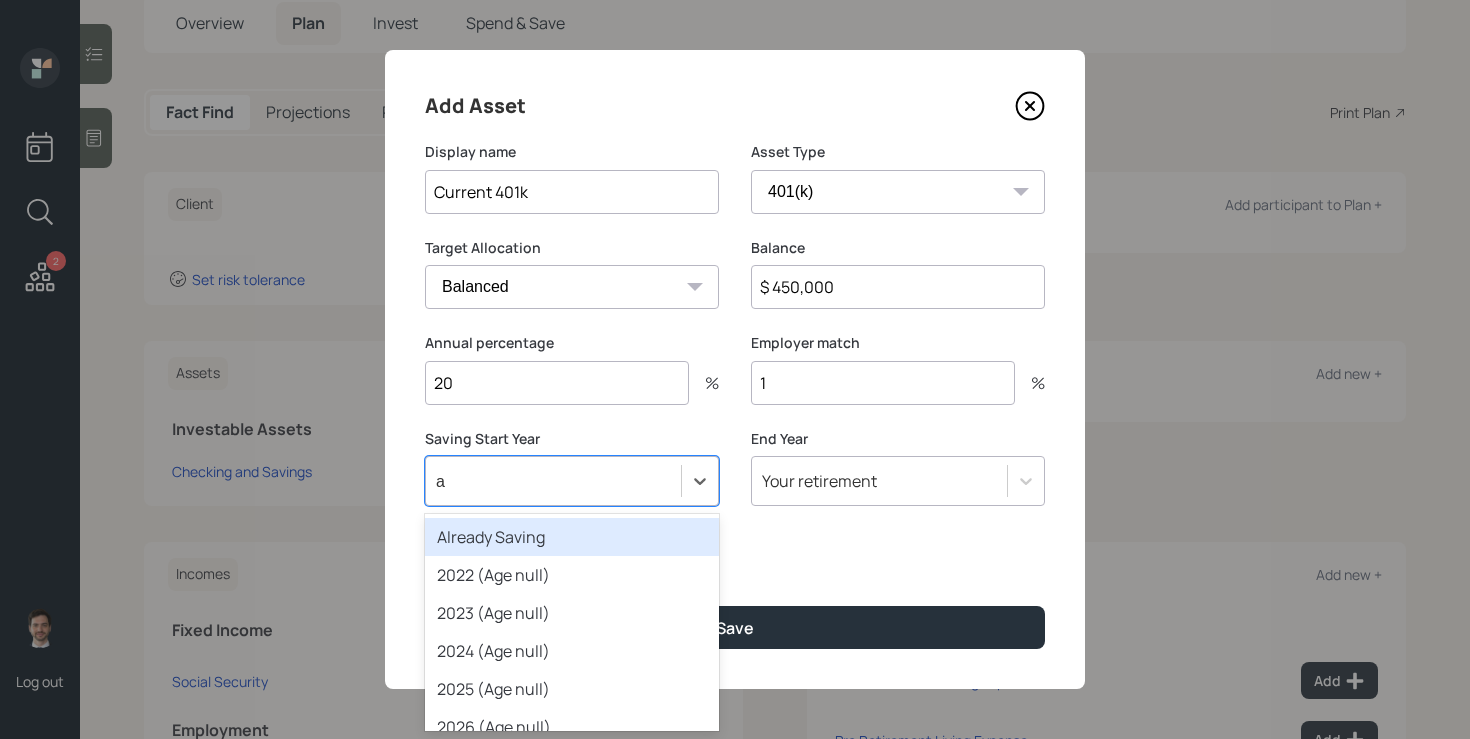 type on "a" 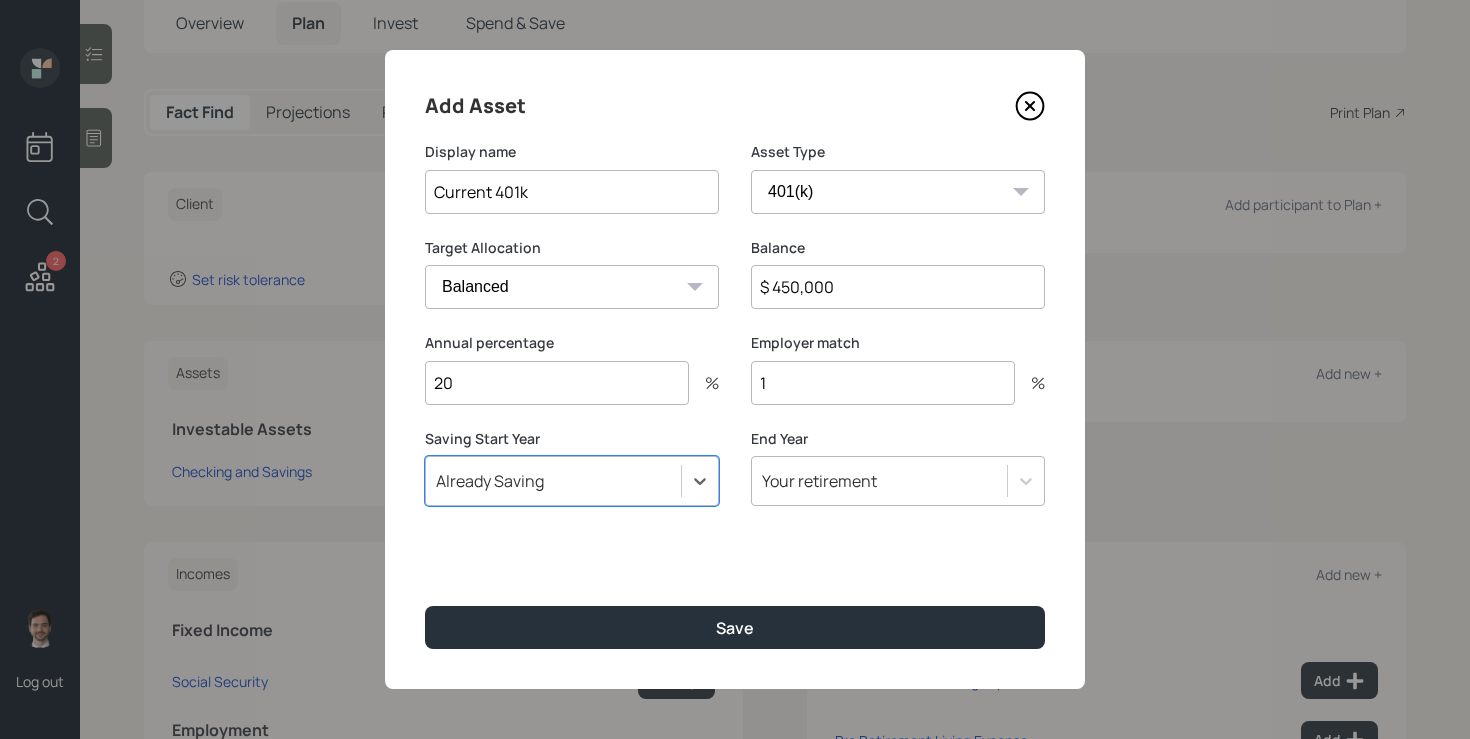 click on "Save" at bounding box center [735, 627] 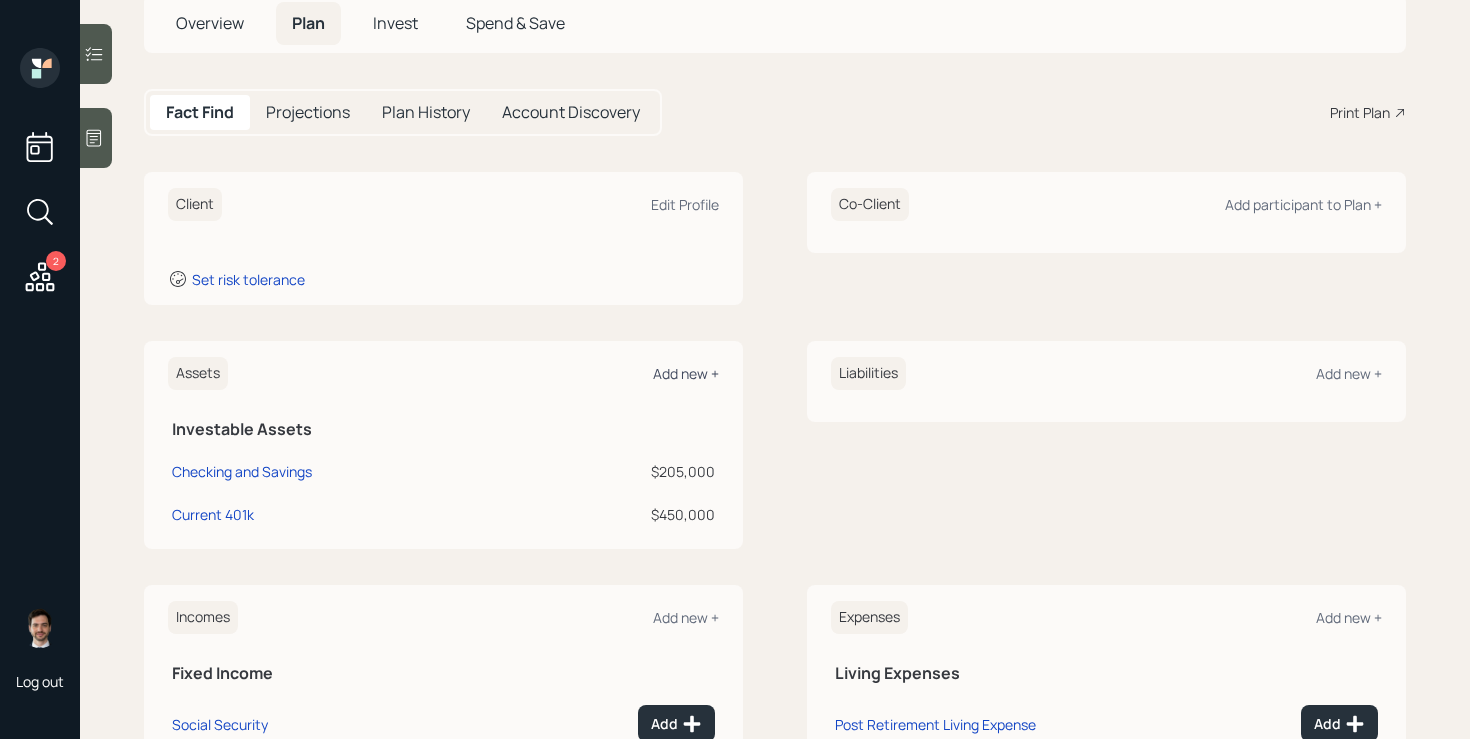 click on "Add new +" at bounding box center [686, 373] 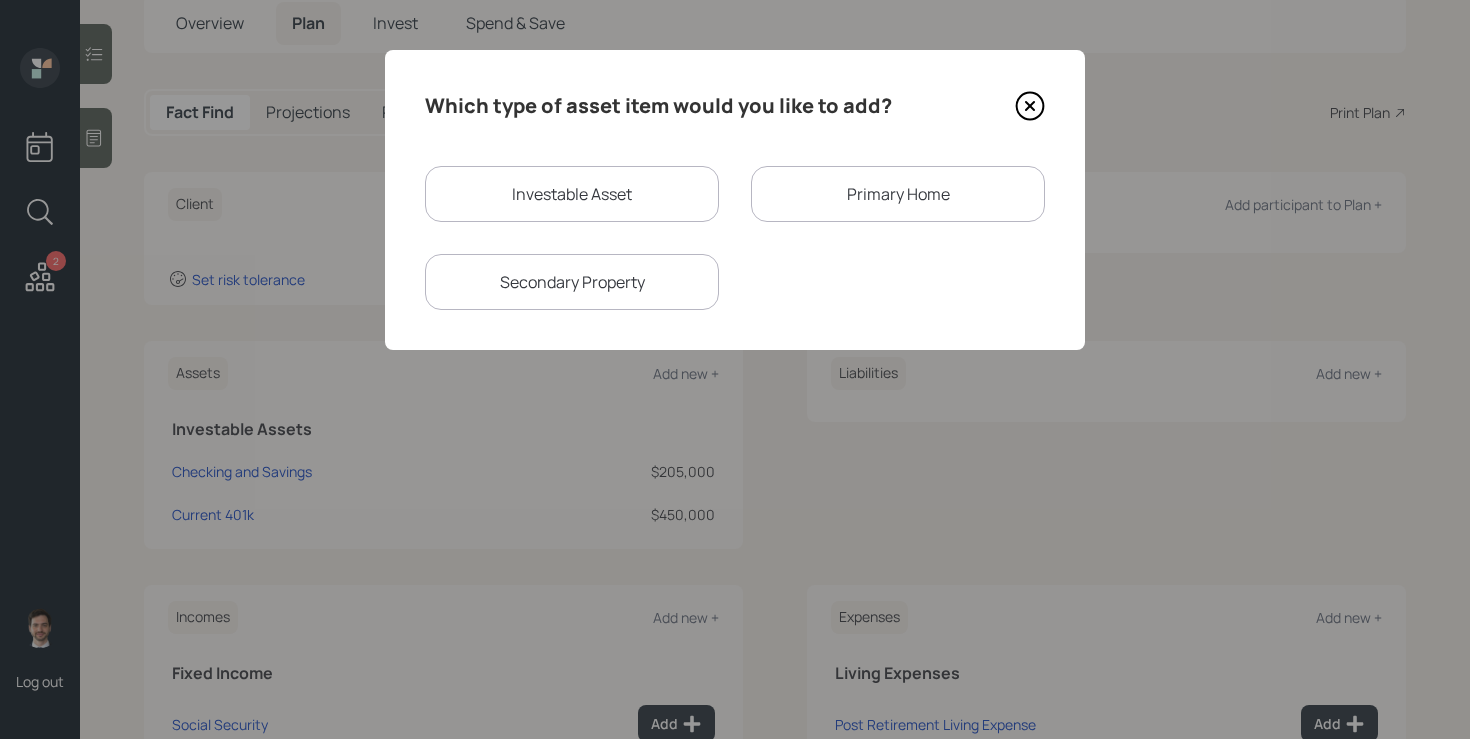 click on "Investable Asset" at bounding box center [572, 194] 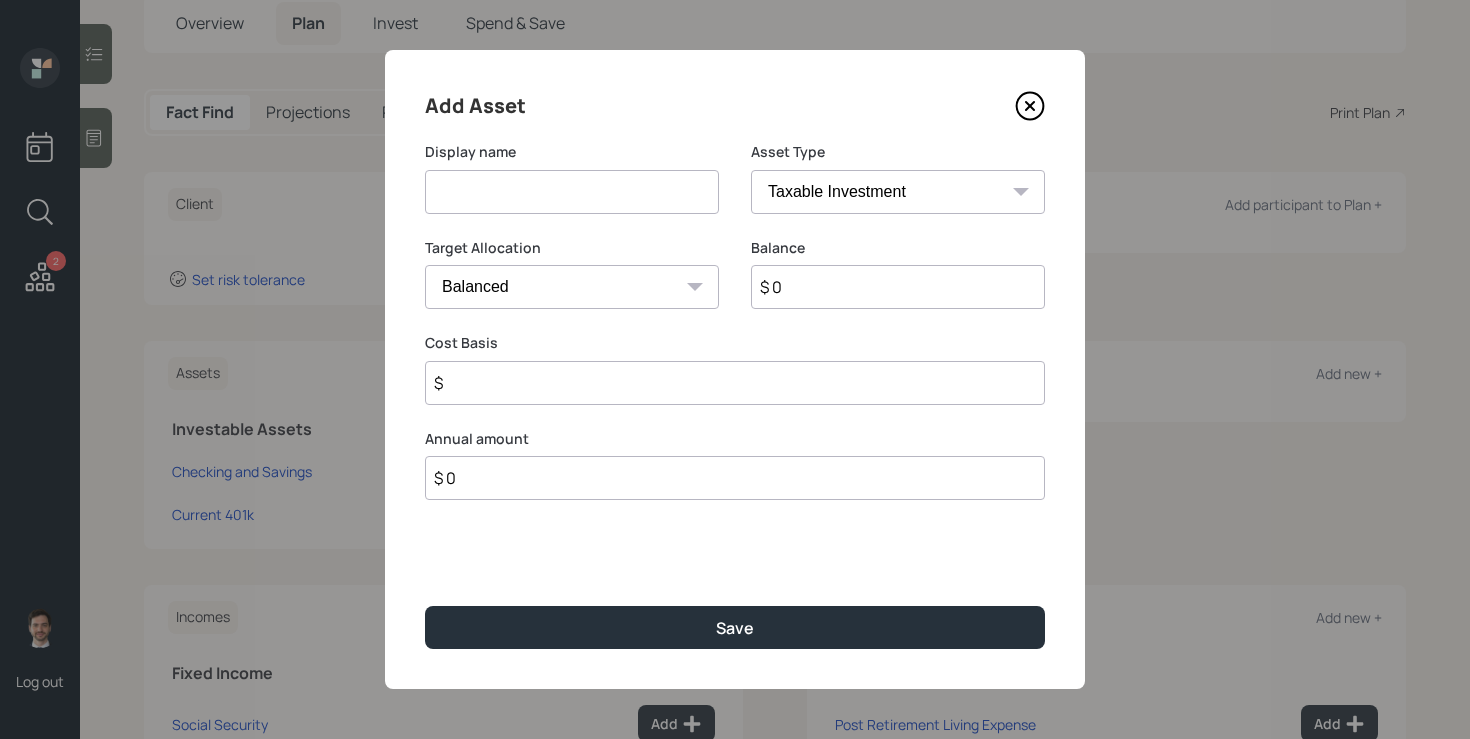click at bounding box center [572, 192] 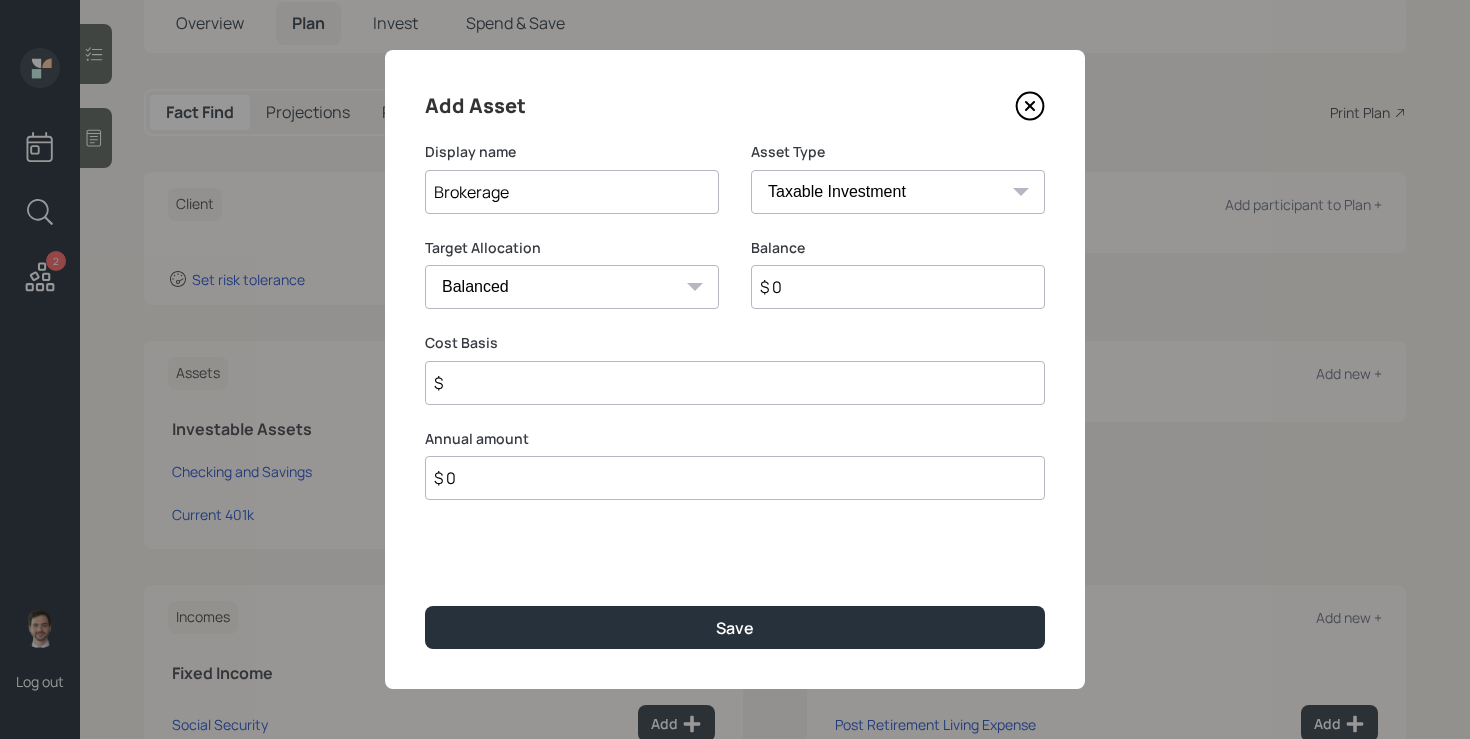 type on "Brokerage" 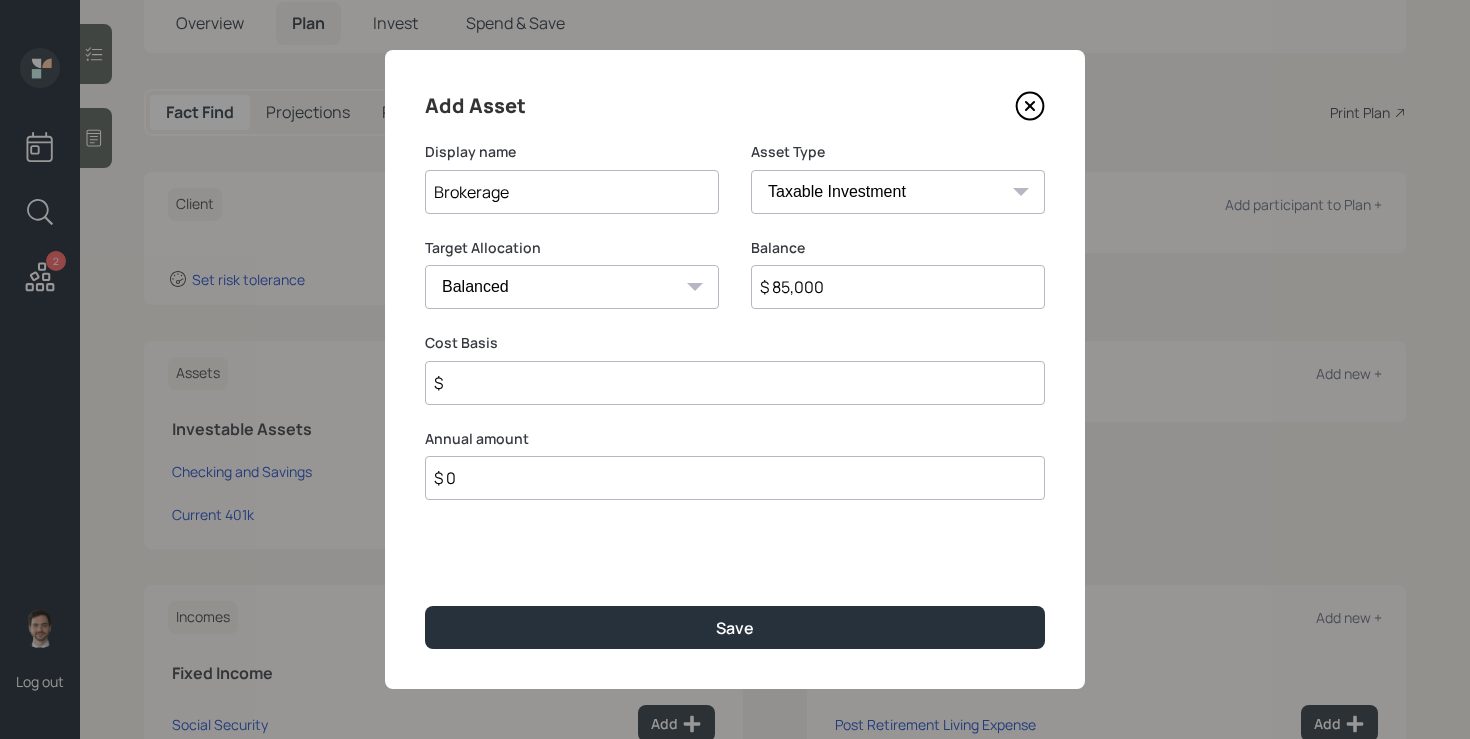 type on "$ 85,000" 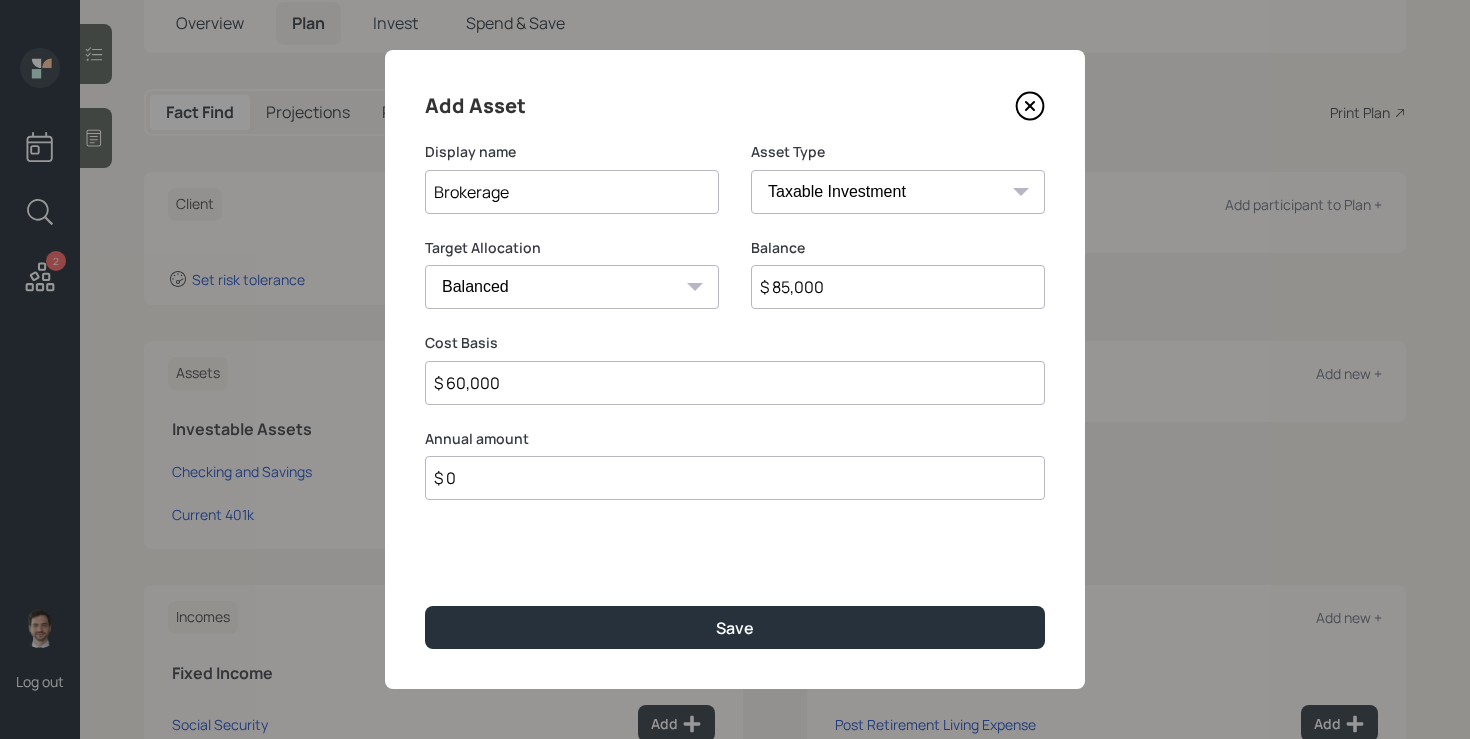 type on "$ 60,000" 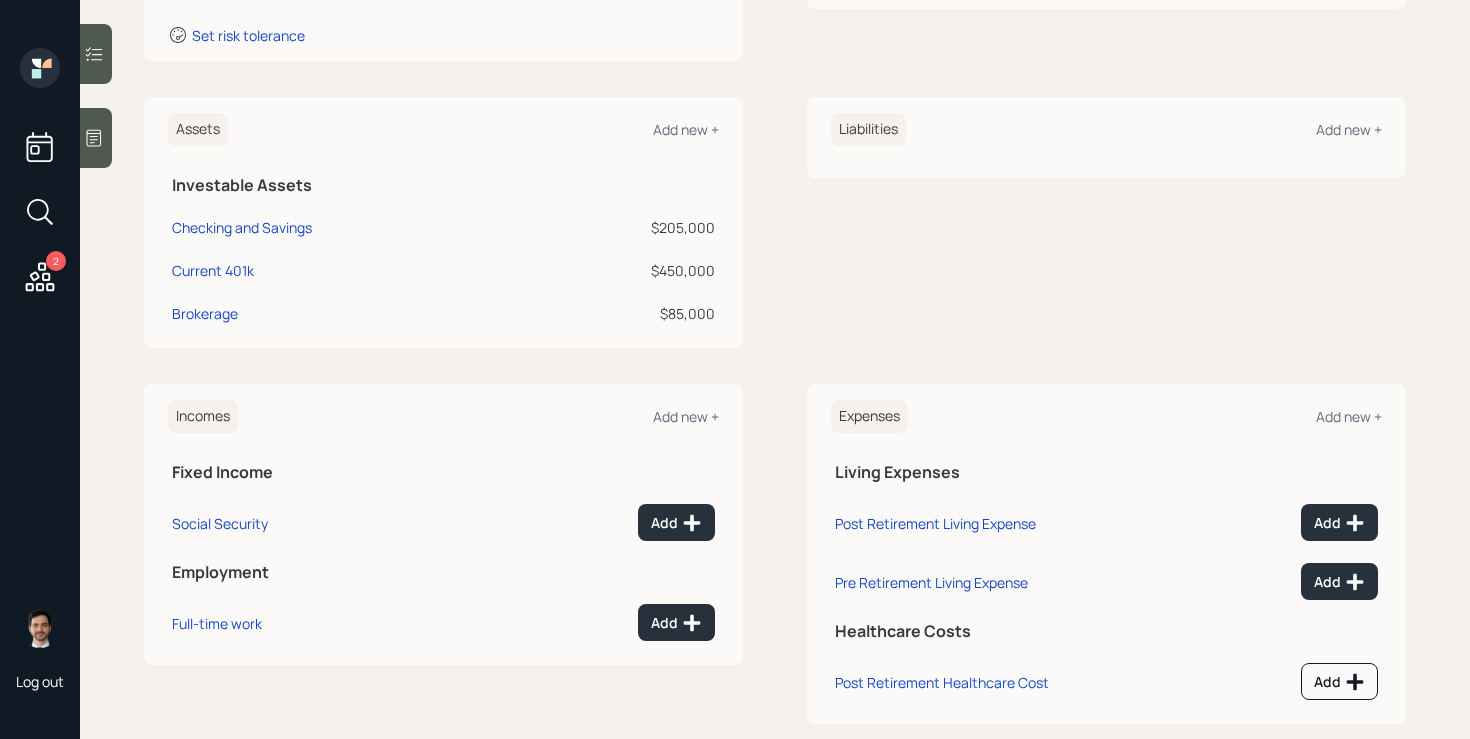 scroll, scrollTop: 407, scrollLeft: 0, axis: vertical 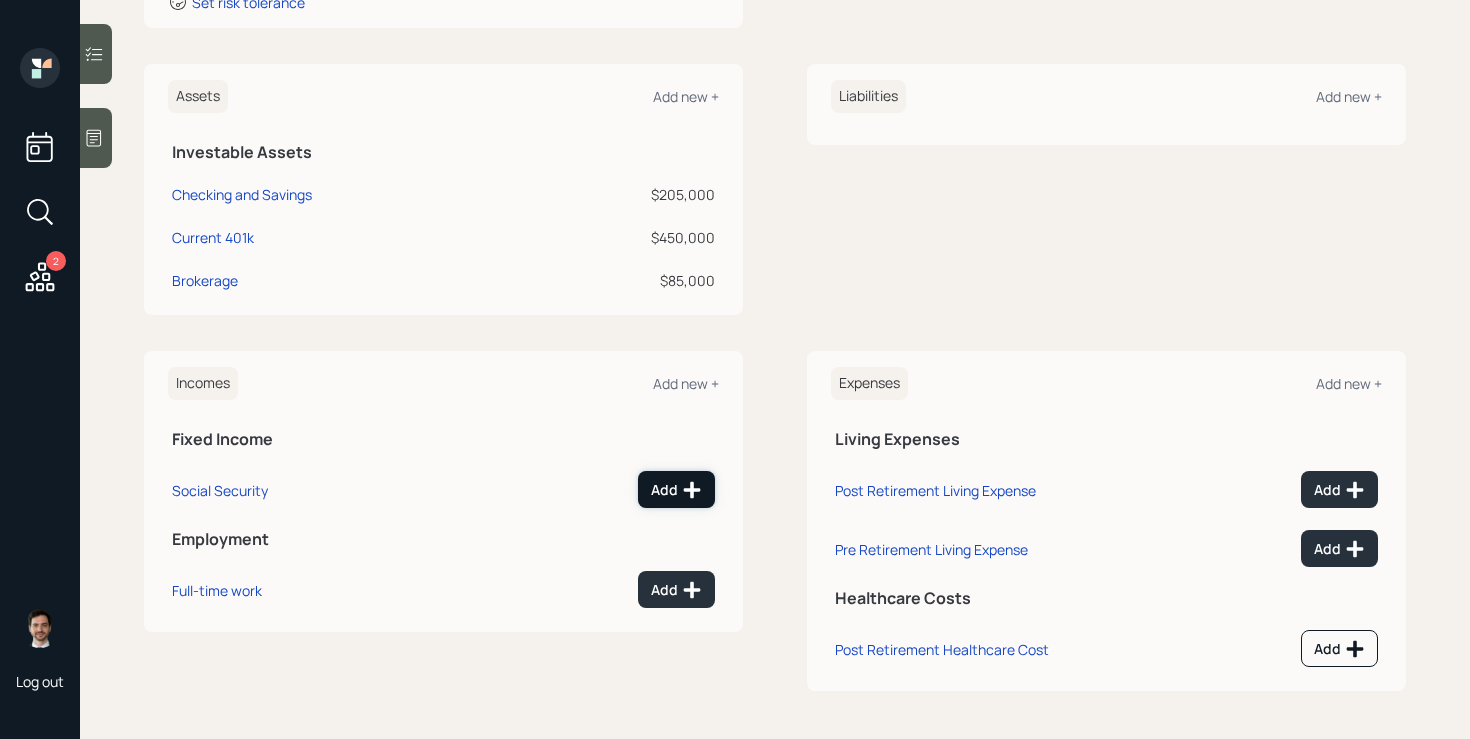 click on "Add" at bounding box center (676, 490) 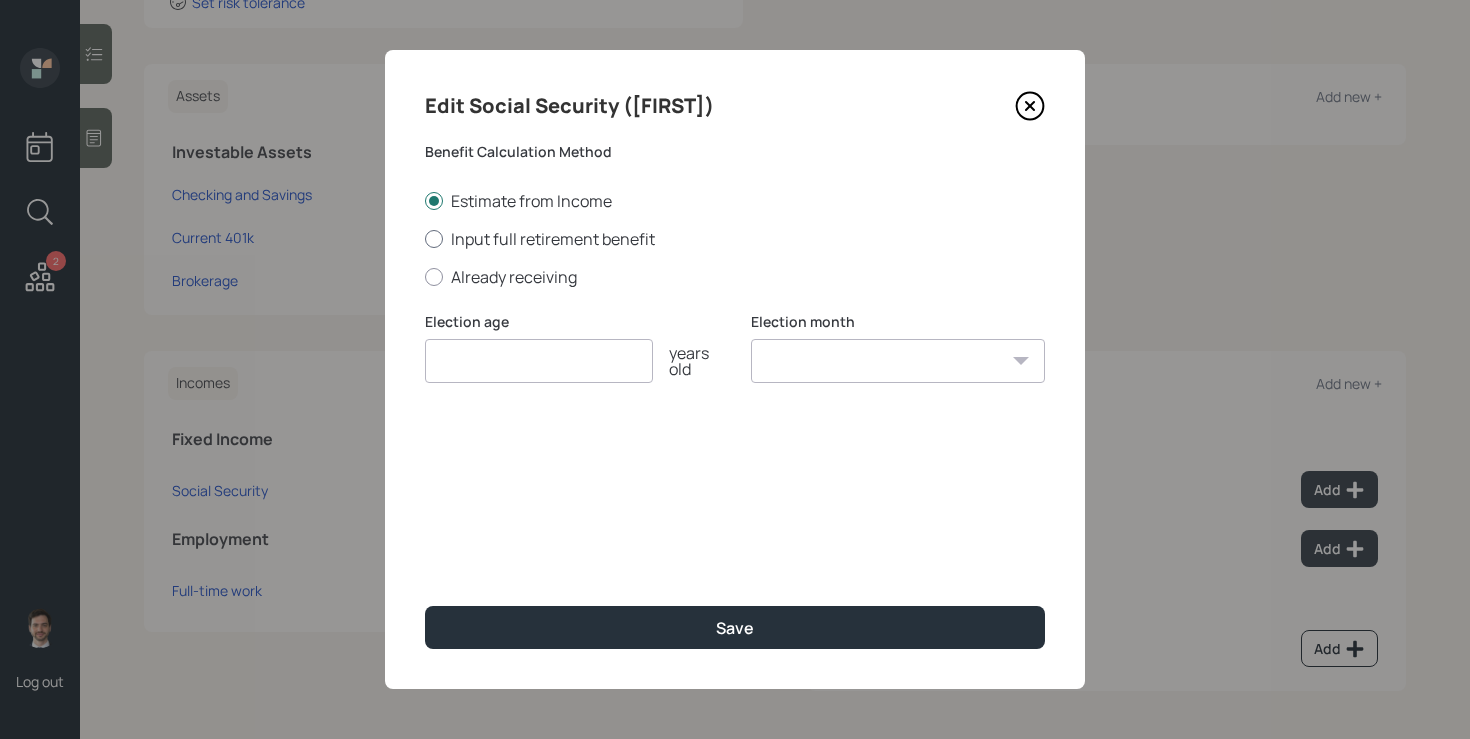 click on "Input full retirement benefit" at bounding box center [735, 239] 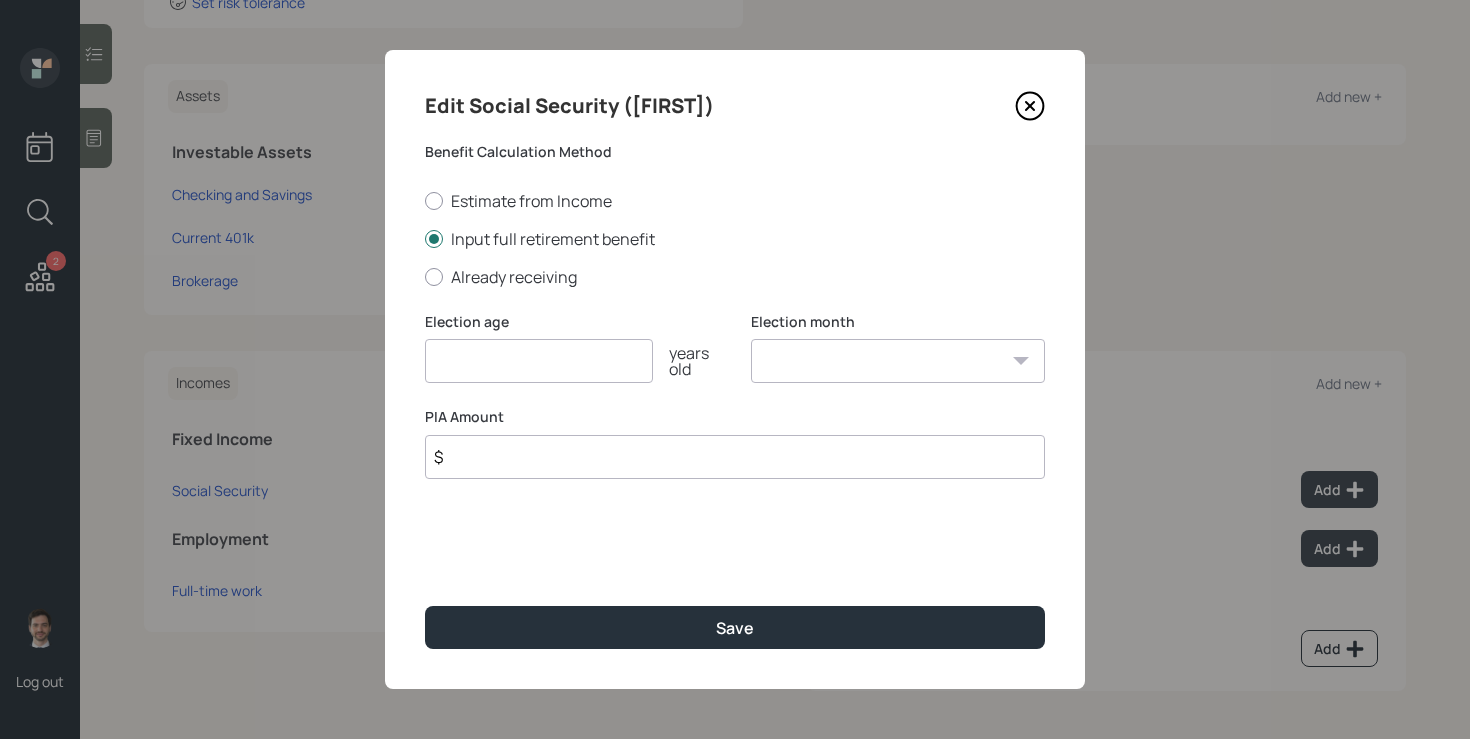 click at bounding box center (539, 361) 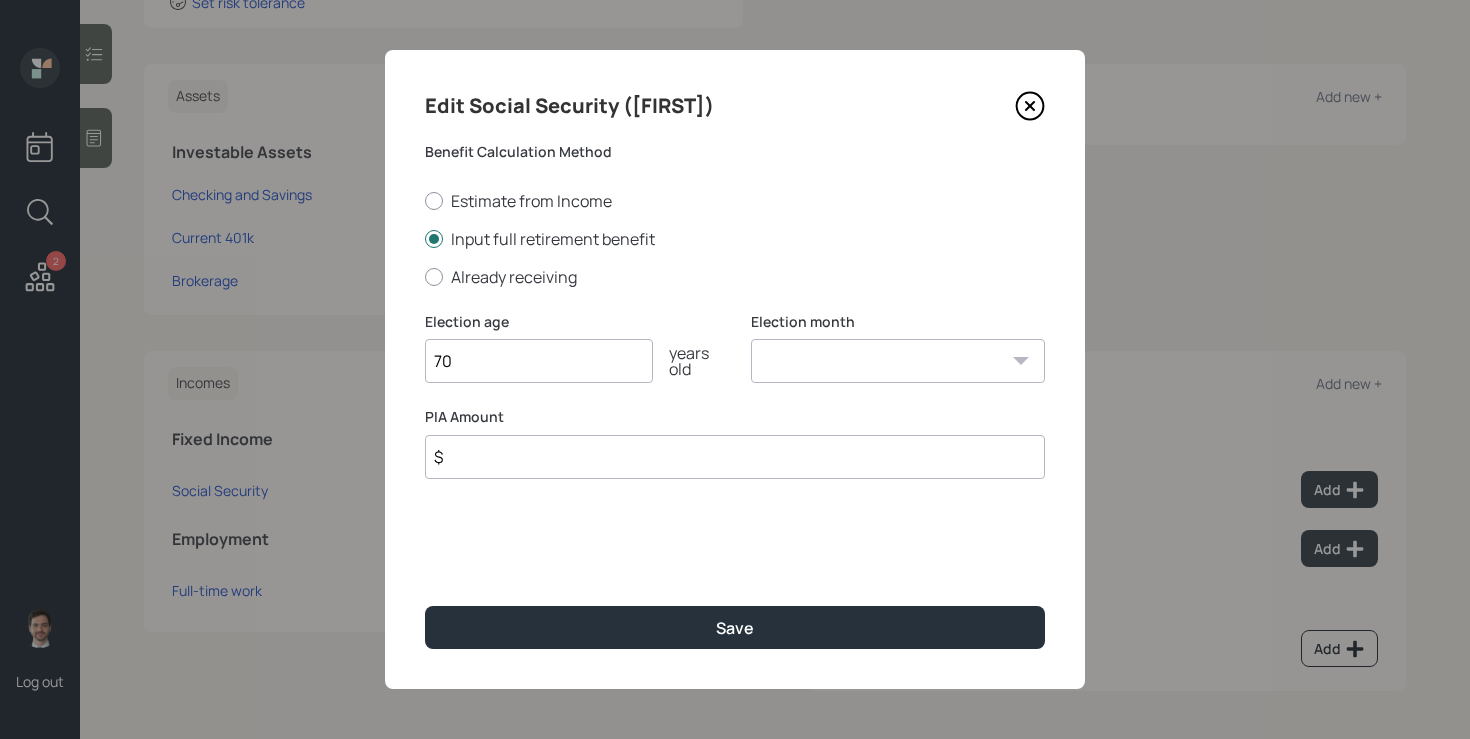 type on "70" 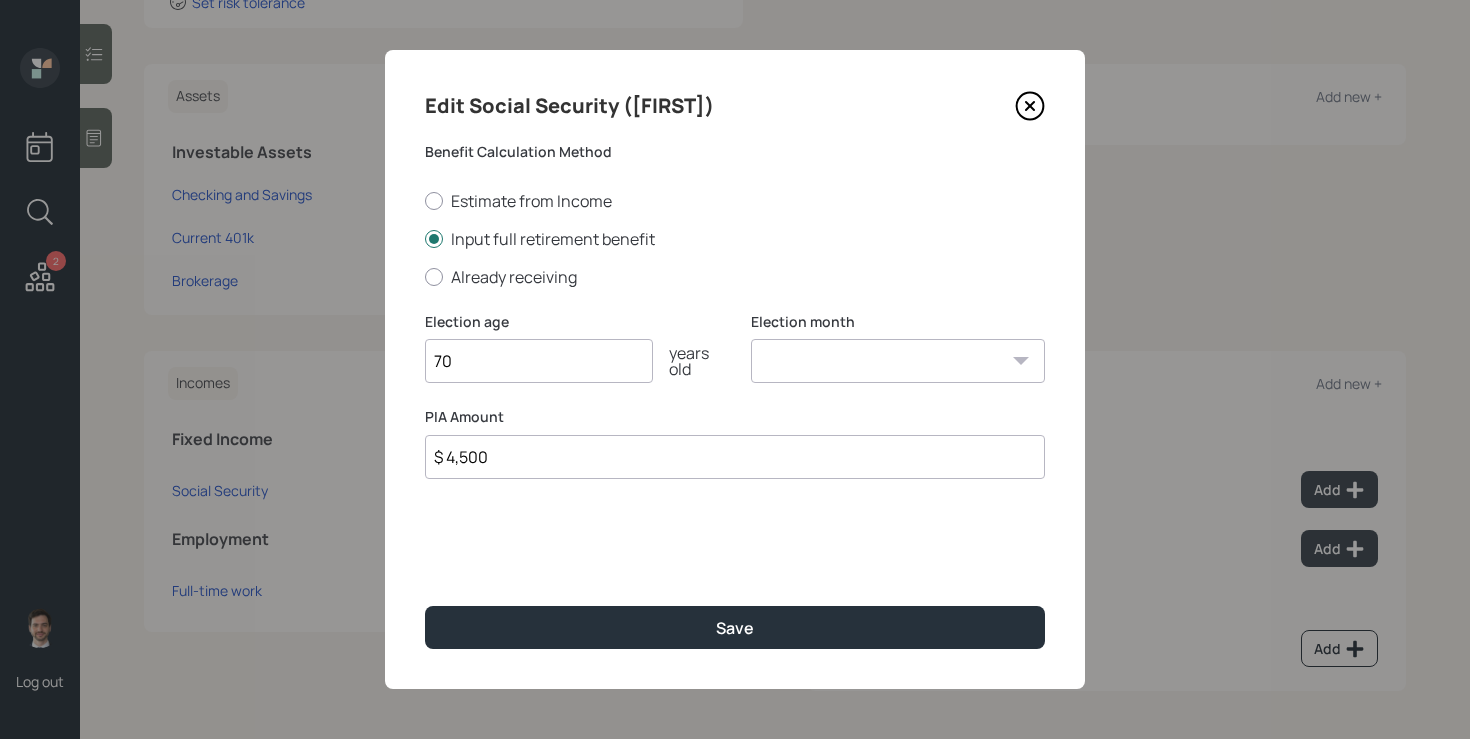 type on "$ 4,500" 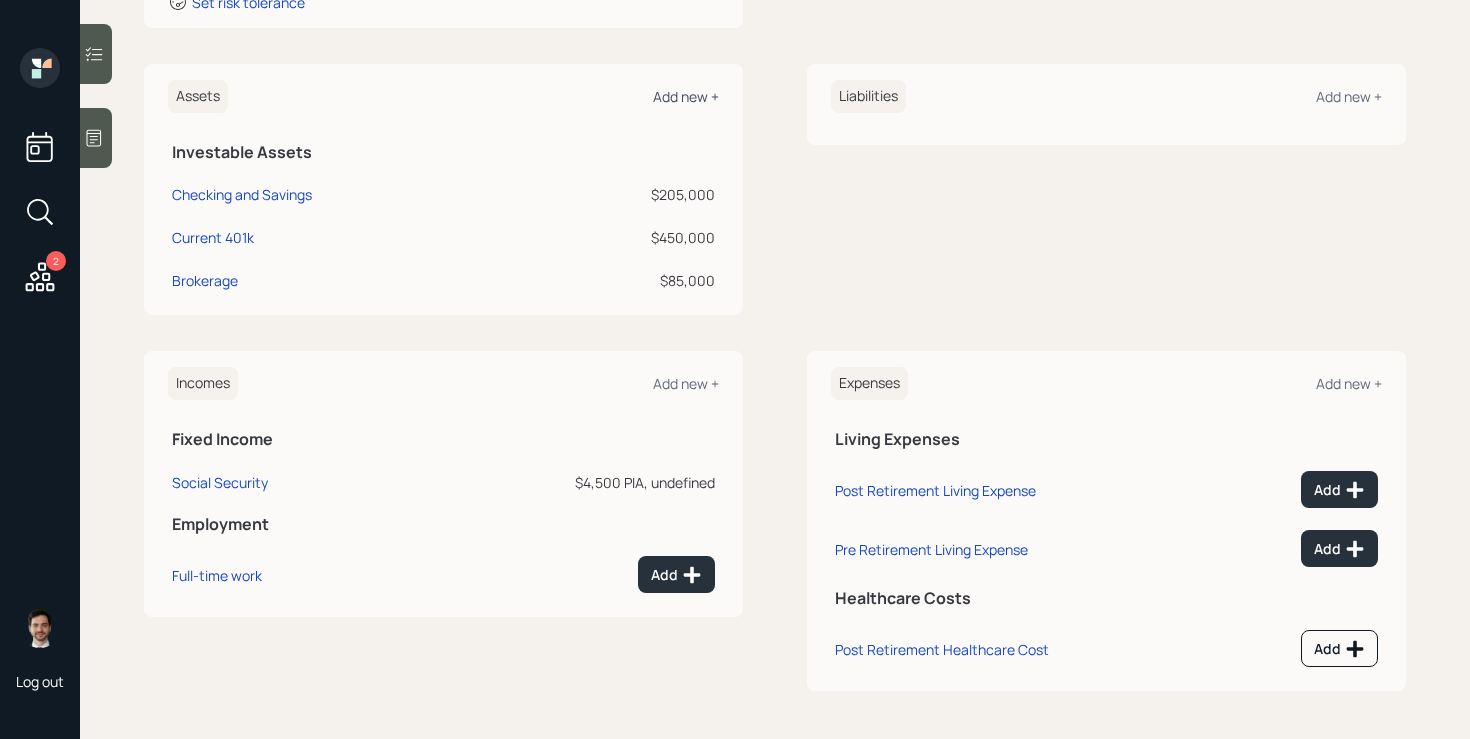 click on "Add new +" at bounding box center (686, 96) 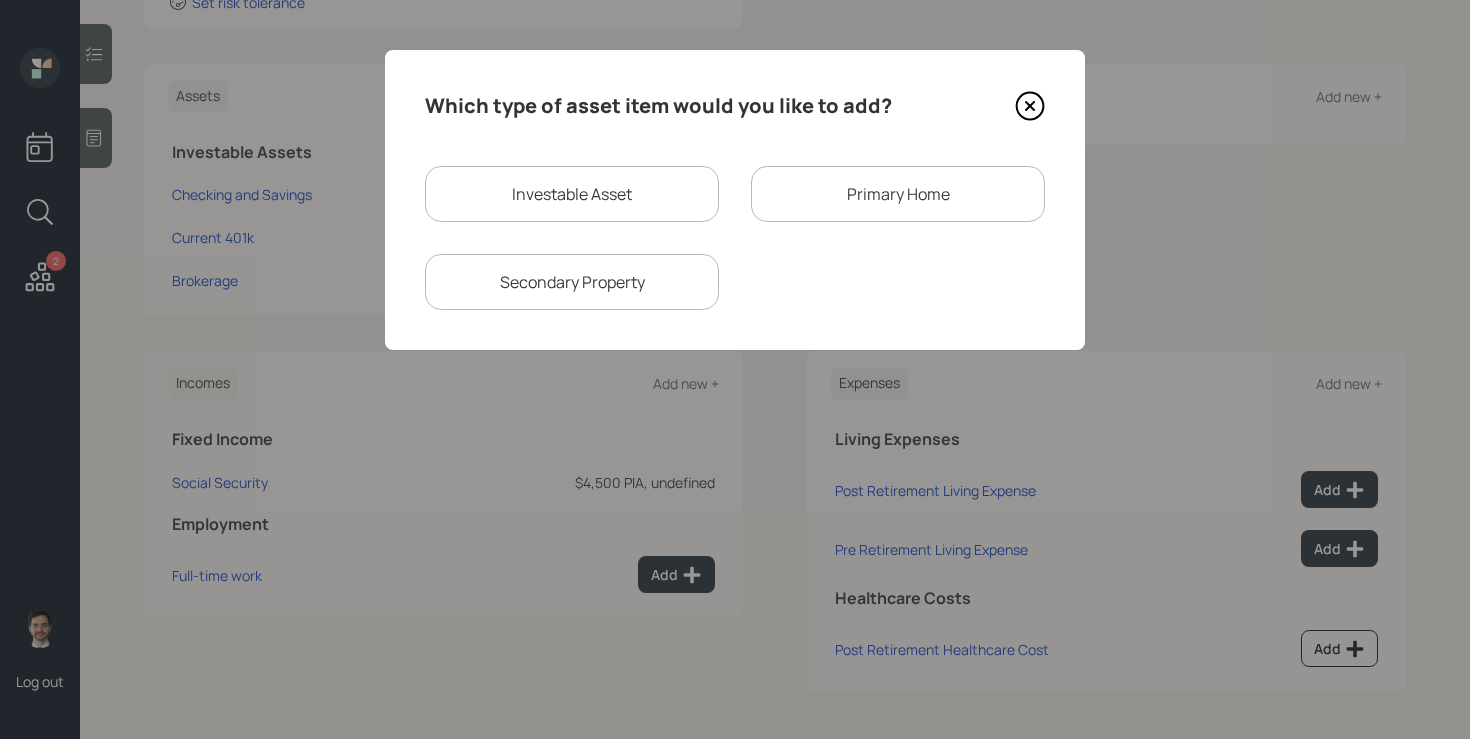 click on "Primary Home" at bounding box center (898, 194) 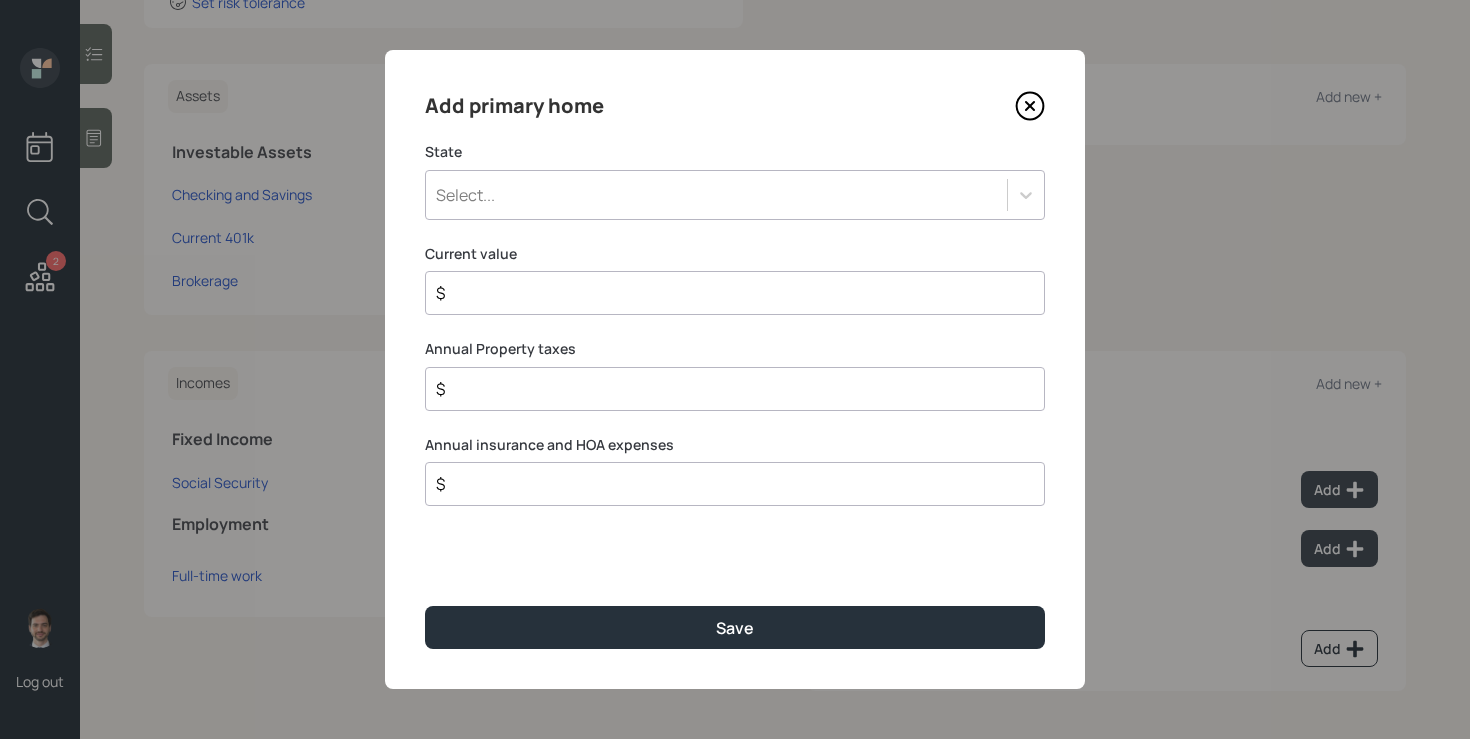 click on "Select..." at bounding box center [716, 195] 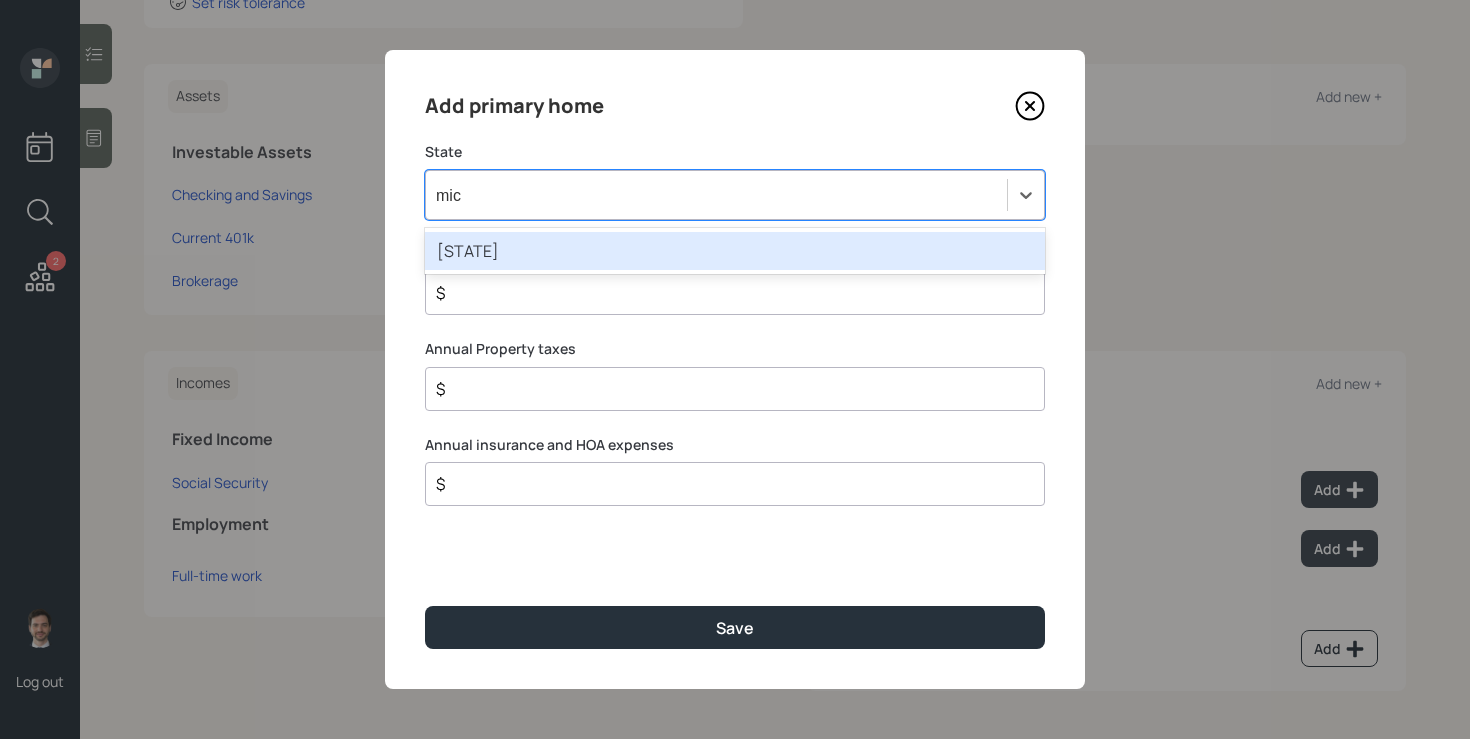 type on "mich" 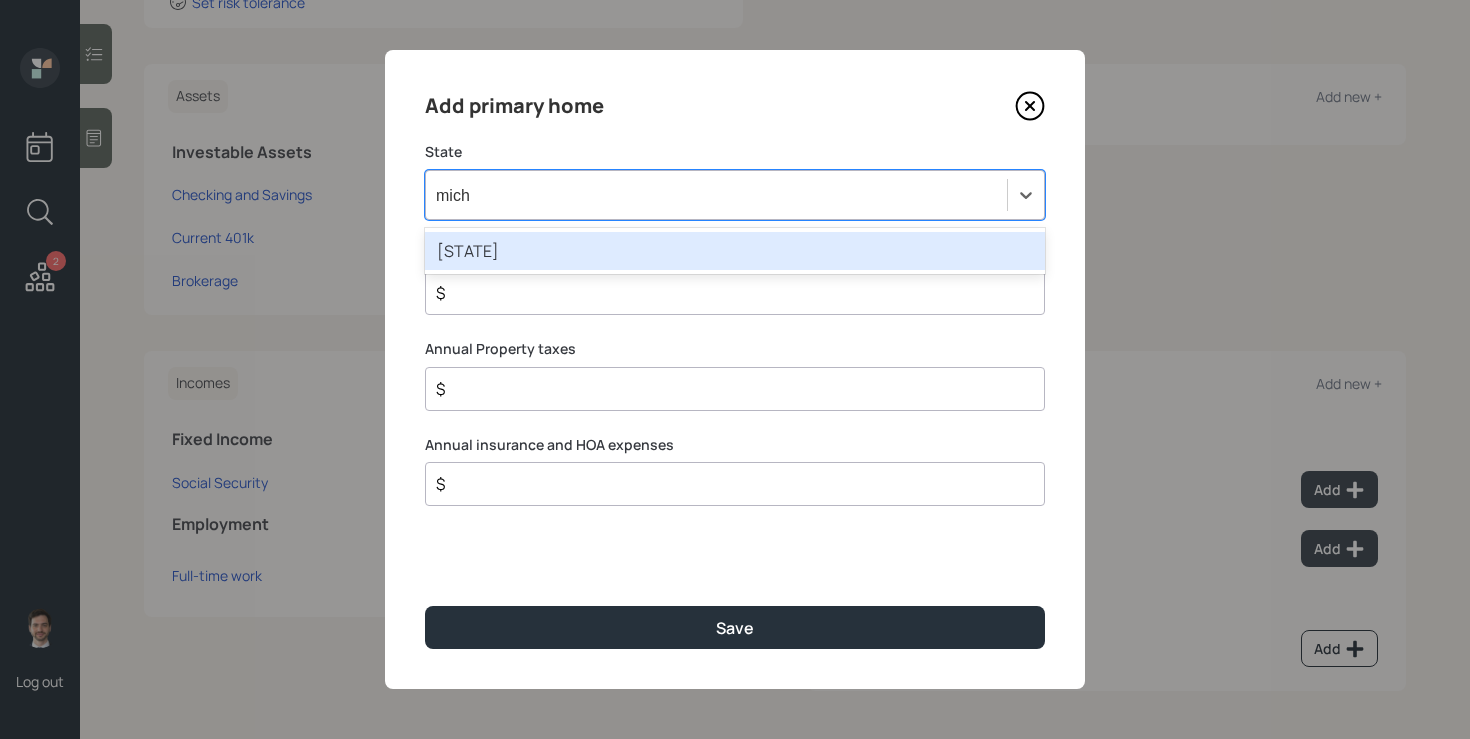 type 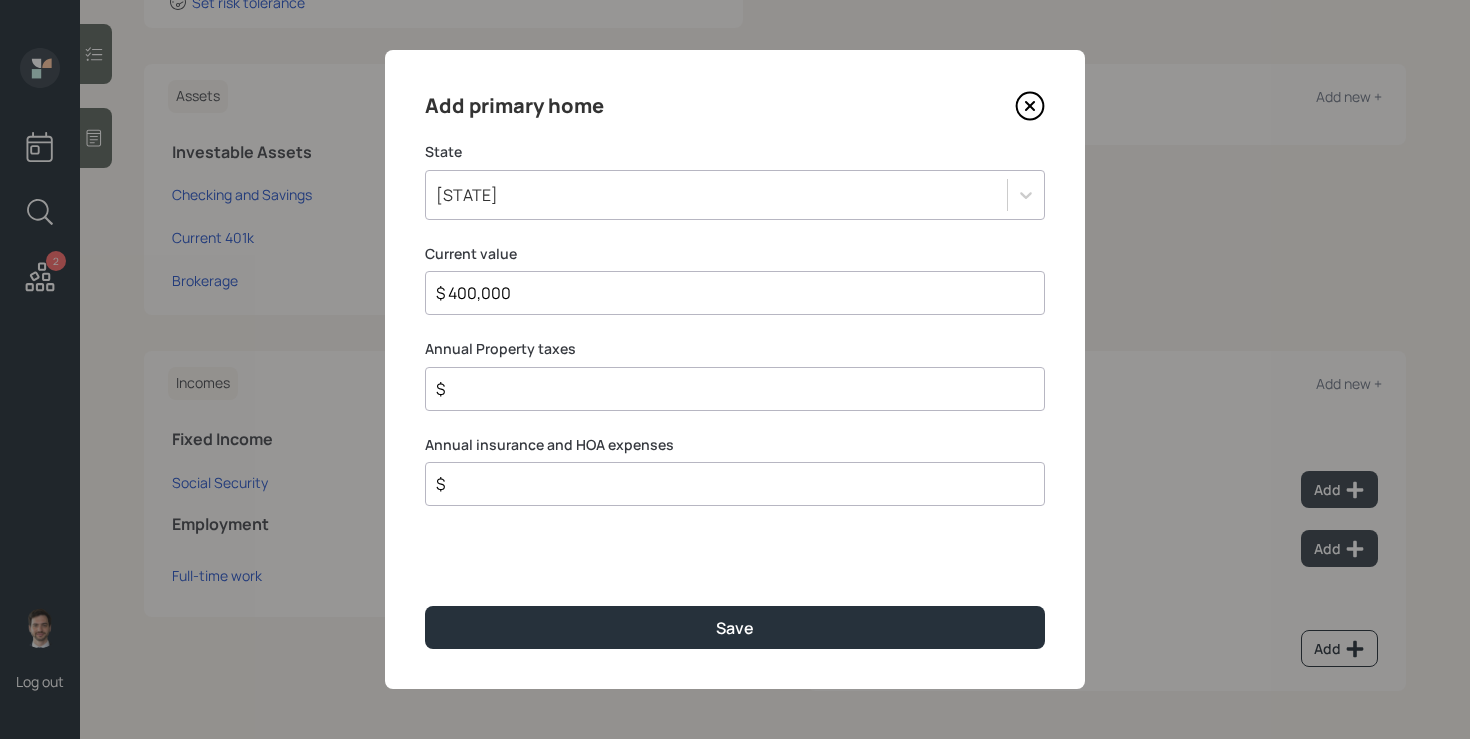type on "$ 400,000" 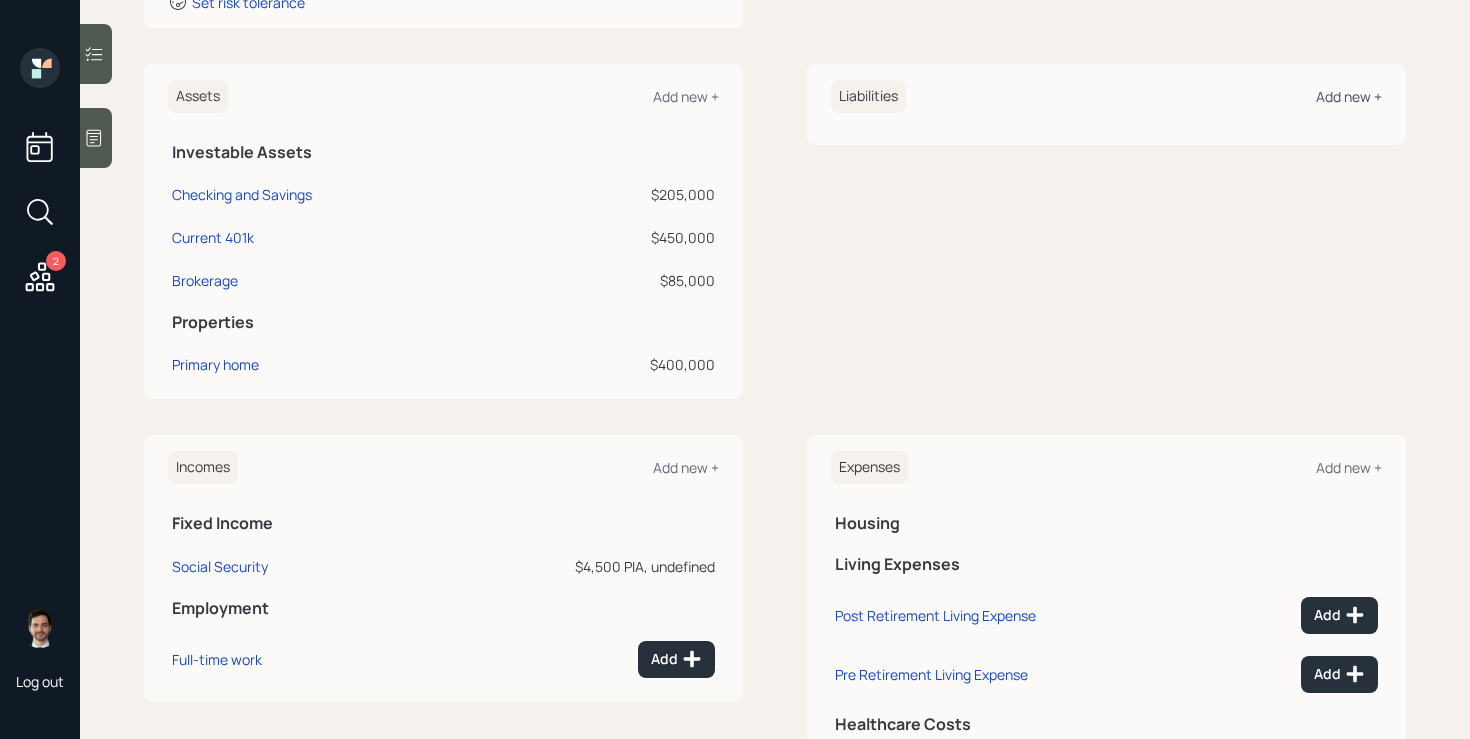 click on "Add new +" at bounding box center [1349, 96] 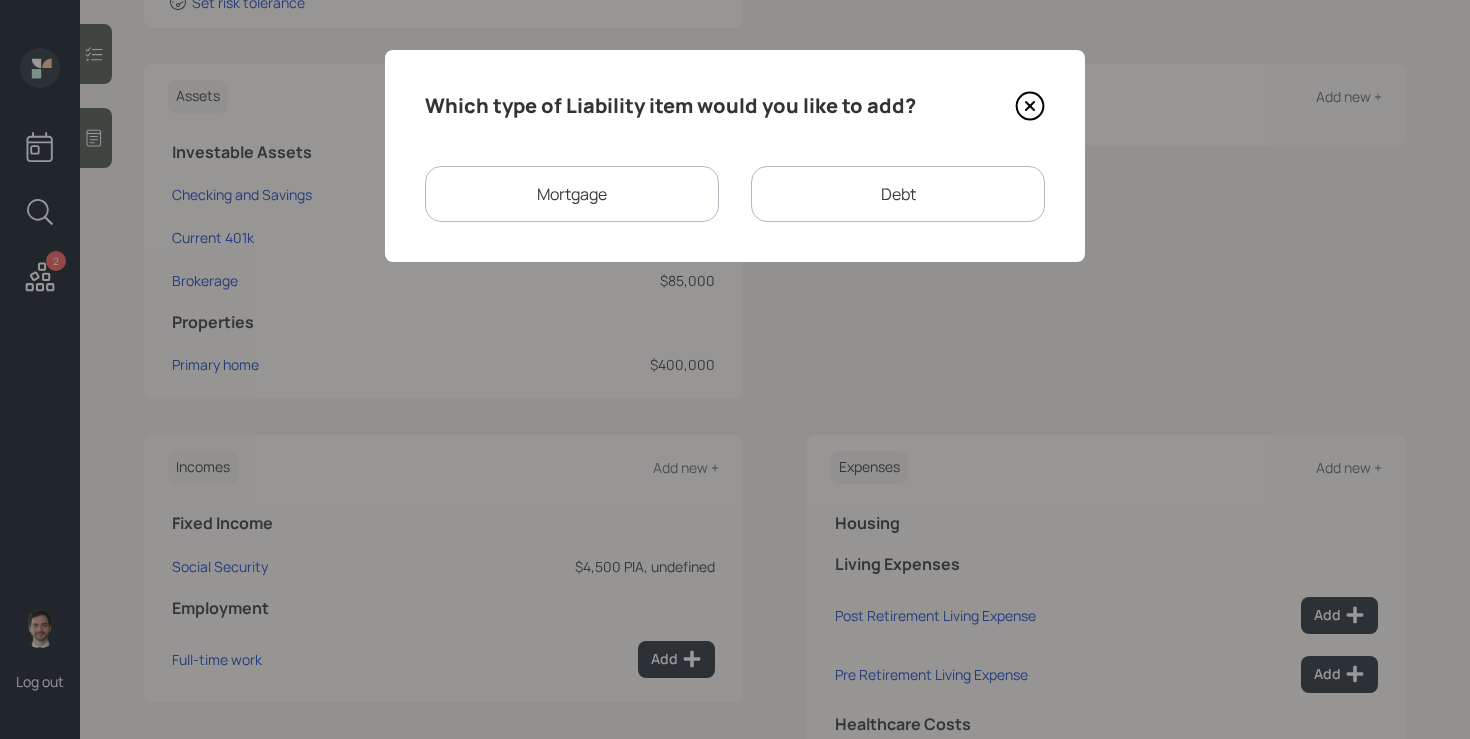 click on "Mortgage" at bounding box center (572, 194) 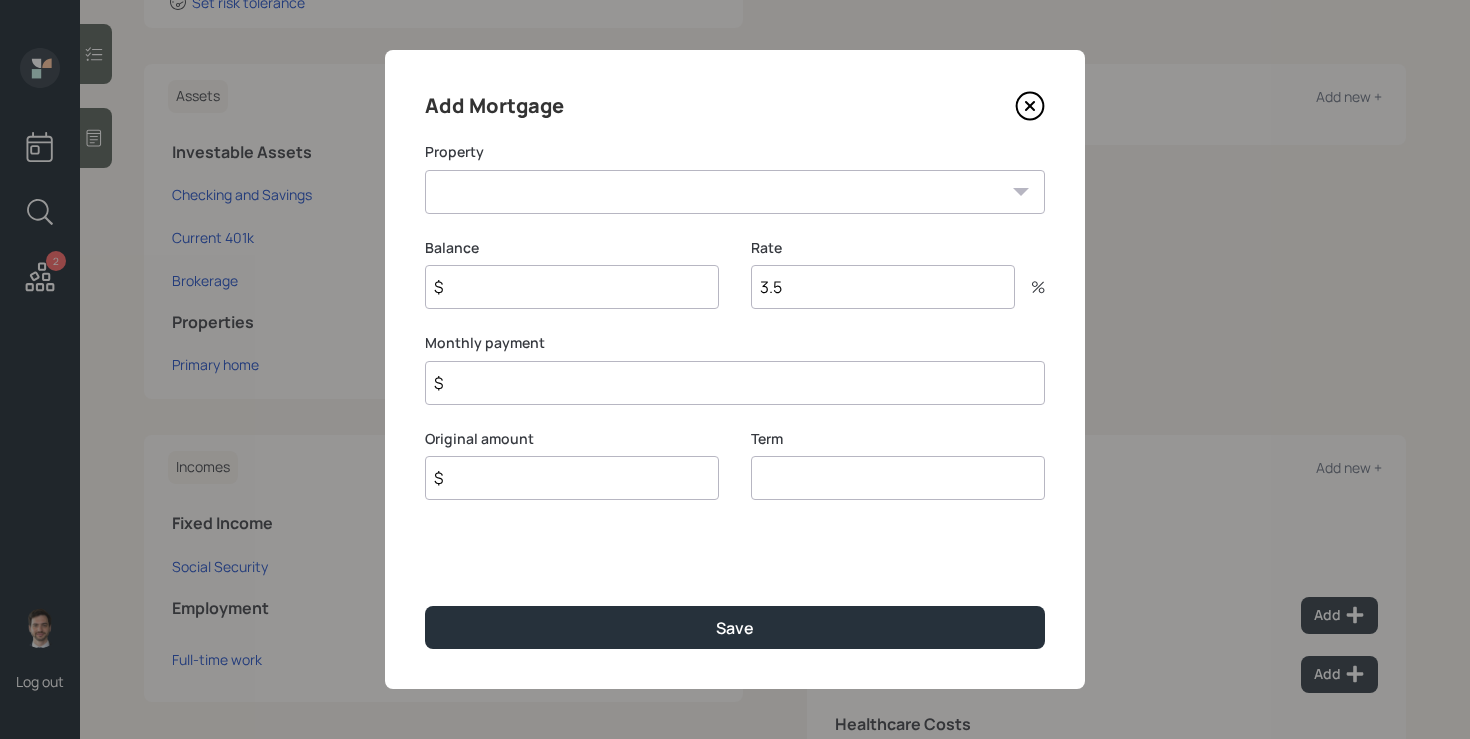 click on "MI Primary home" at bounding box center [735, 192] 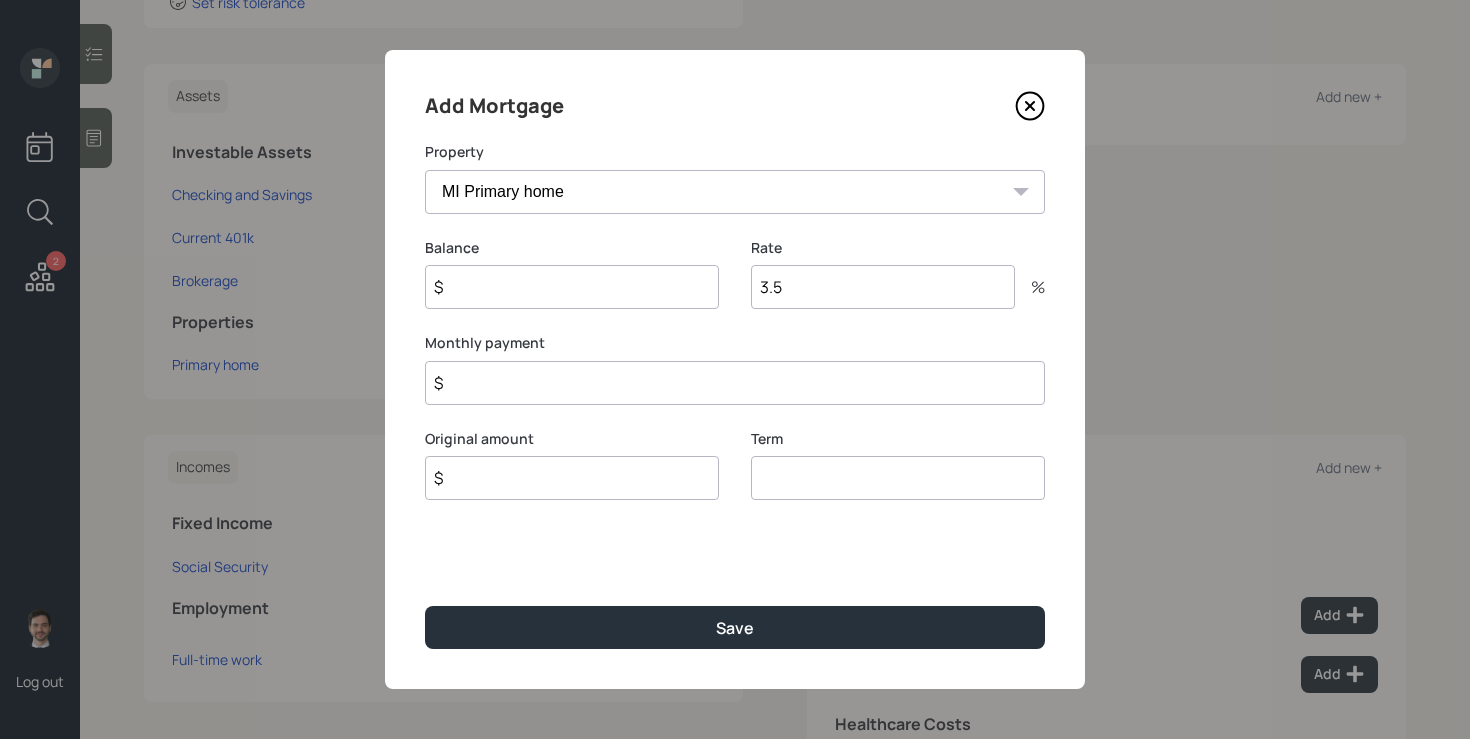 click on "$" at bounding box center (572, 287) 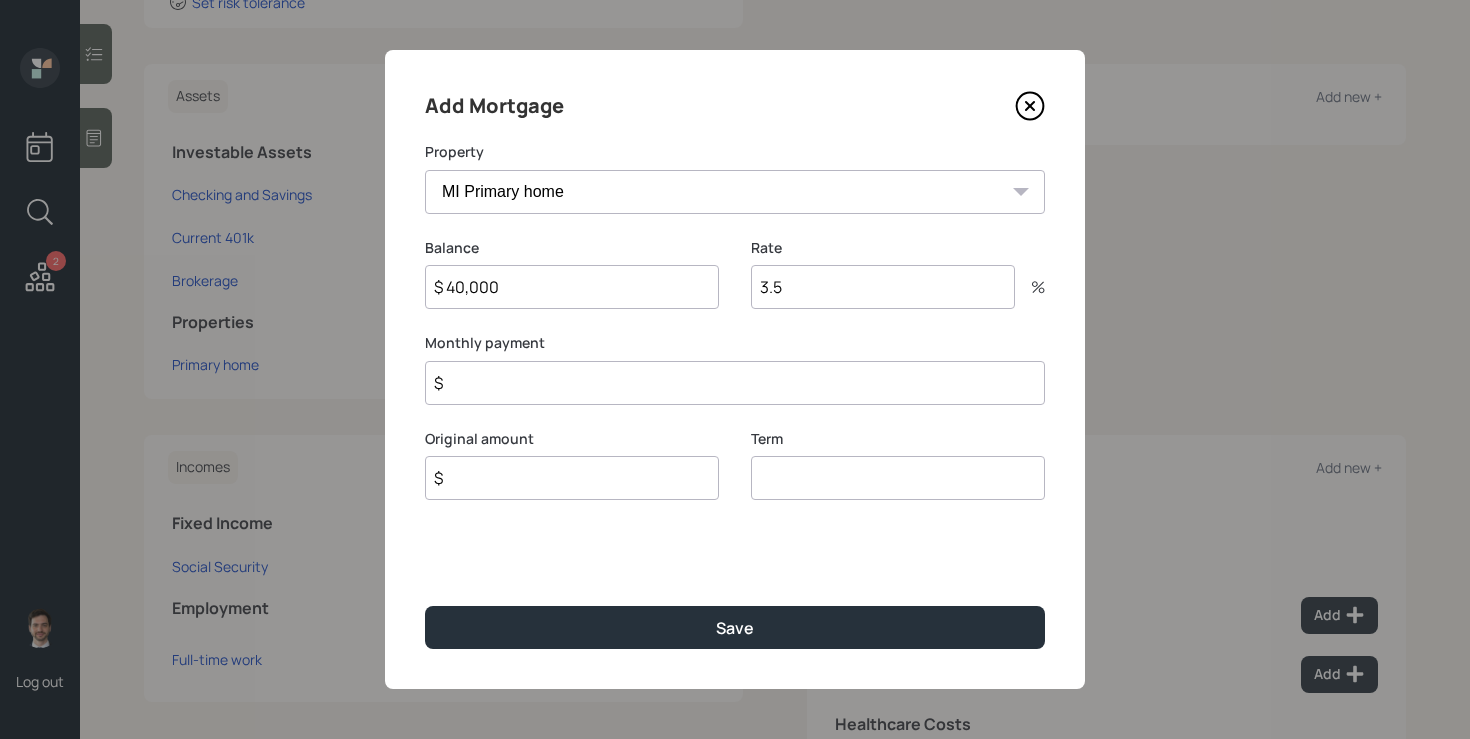 type on "$ 40,000" 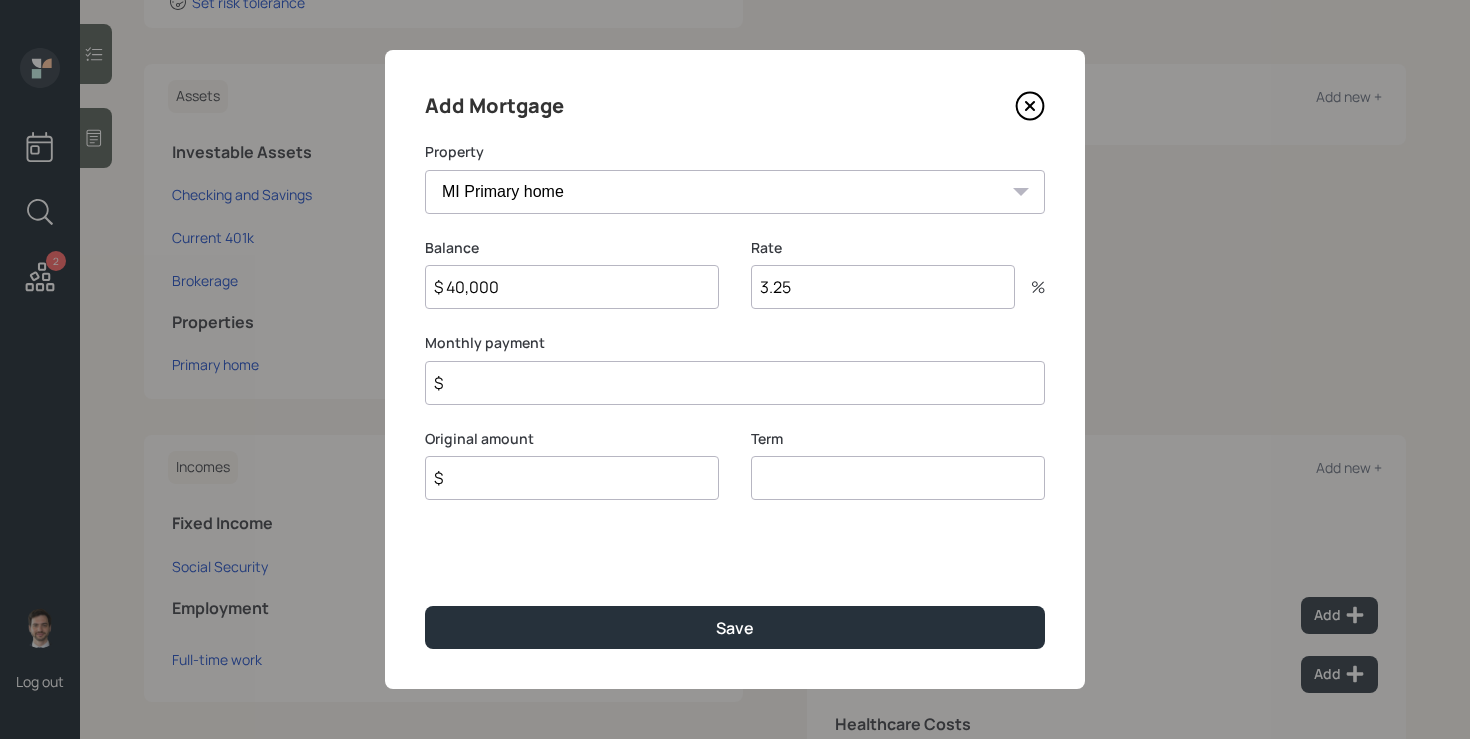 type on "3.25" 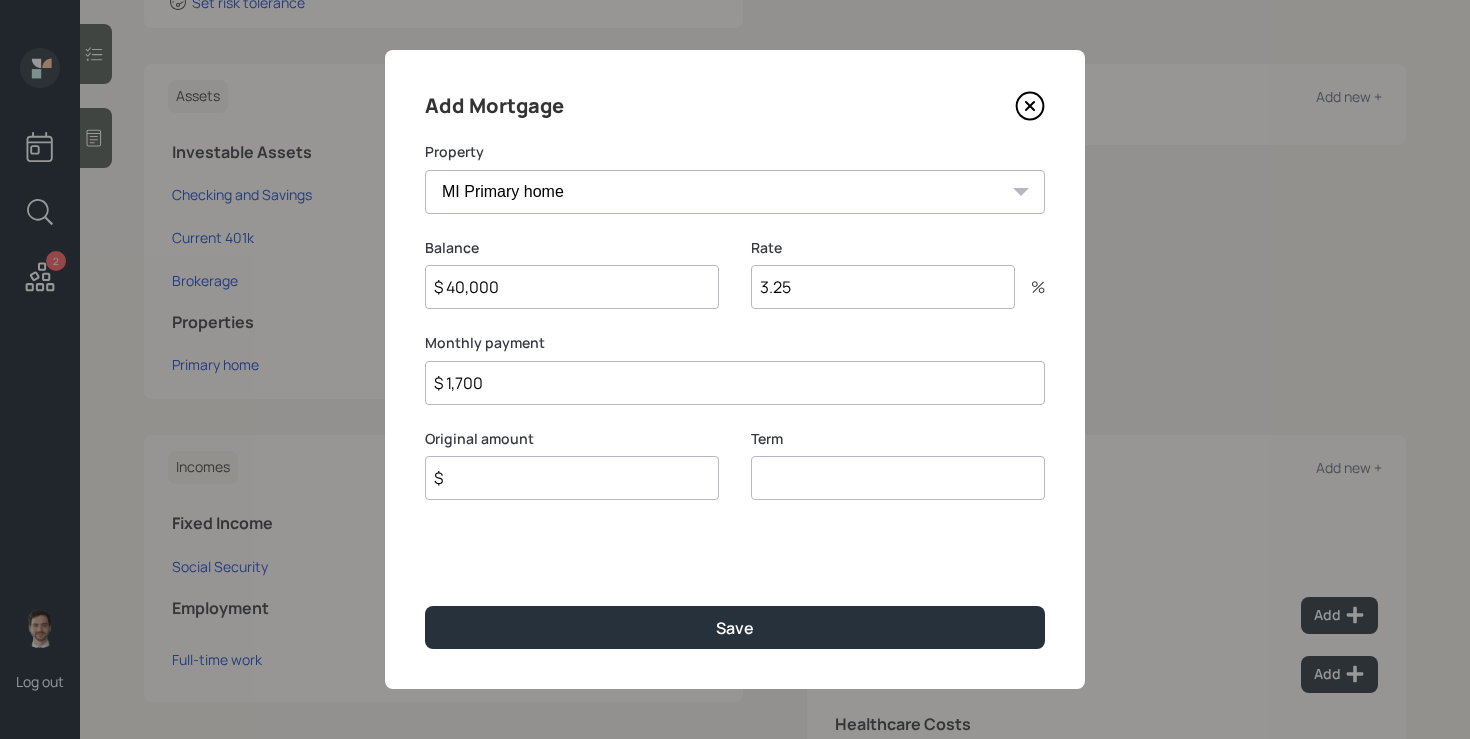 type on "$ 1,700" 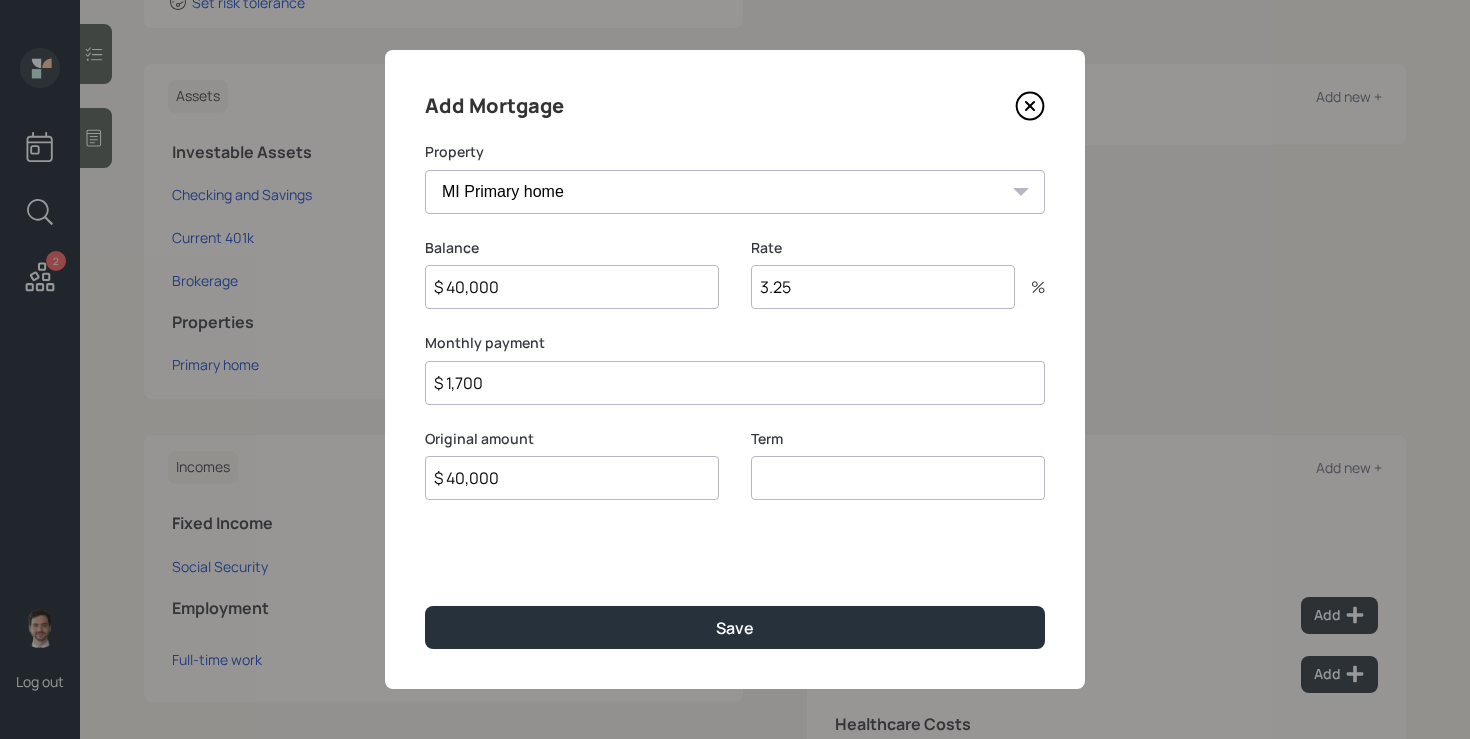 type on "$ 40,000" 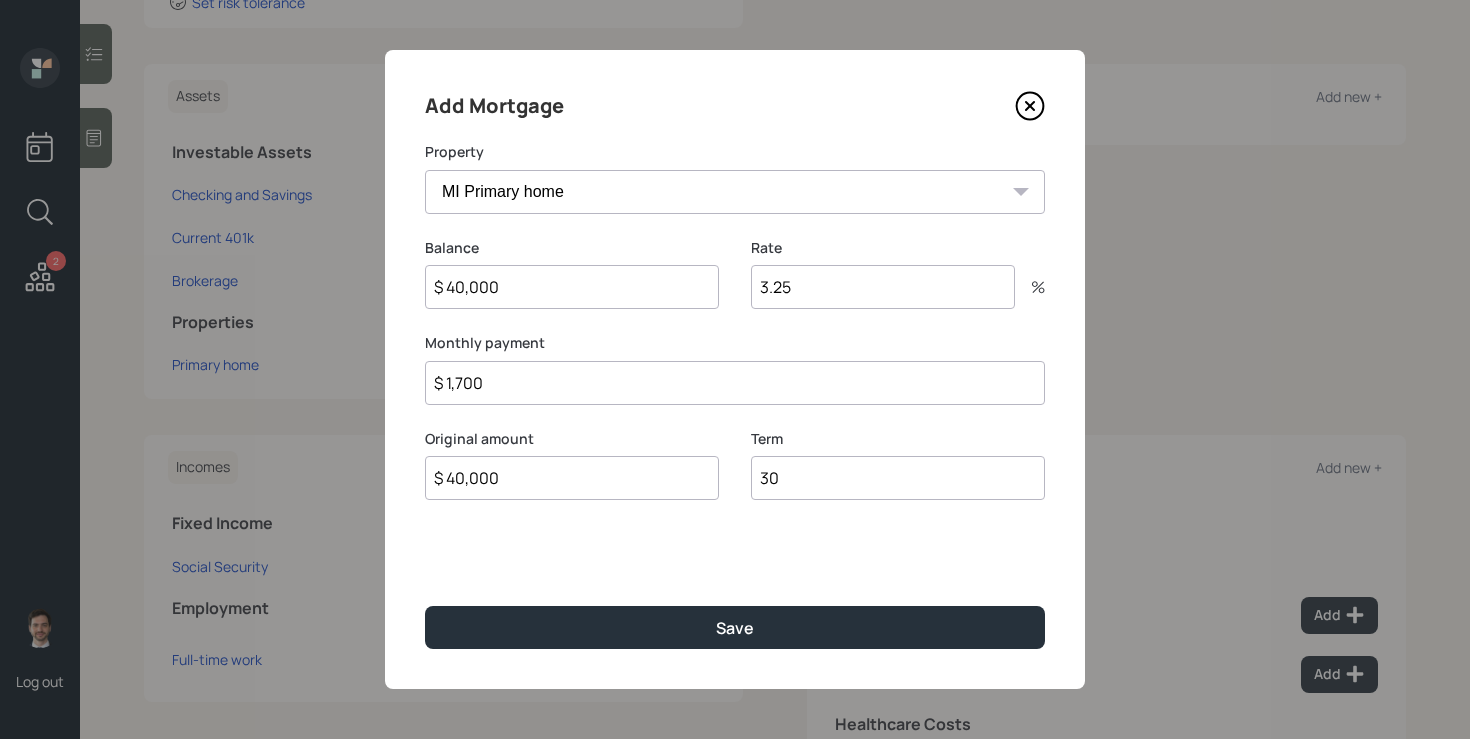 type on "30" 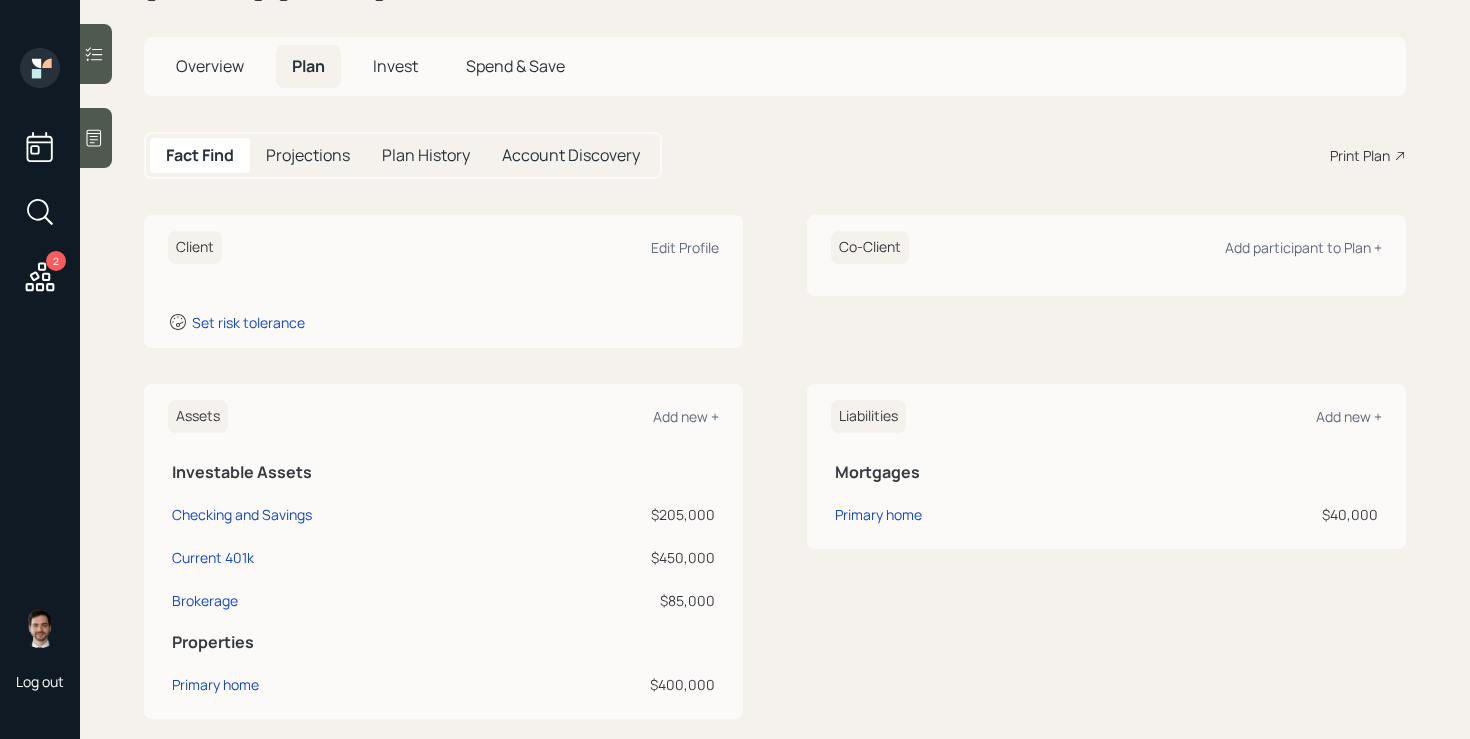 scroll, scrollTop: 0, scrollLeft: 0, axis: both 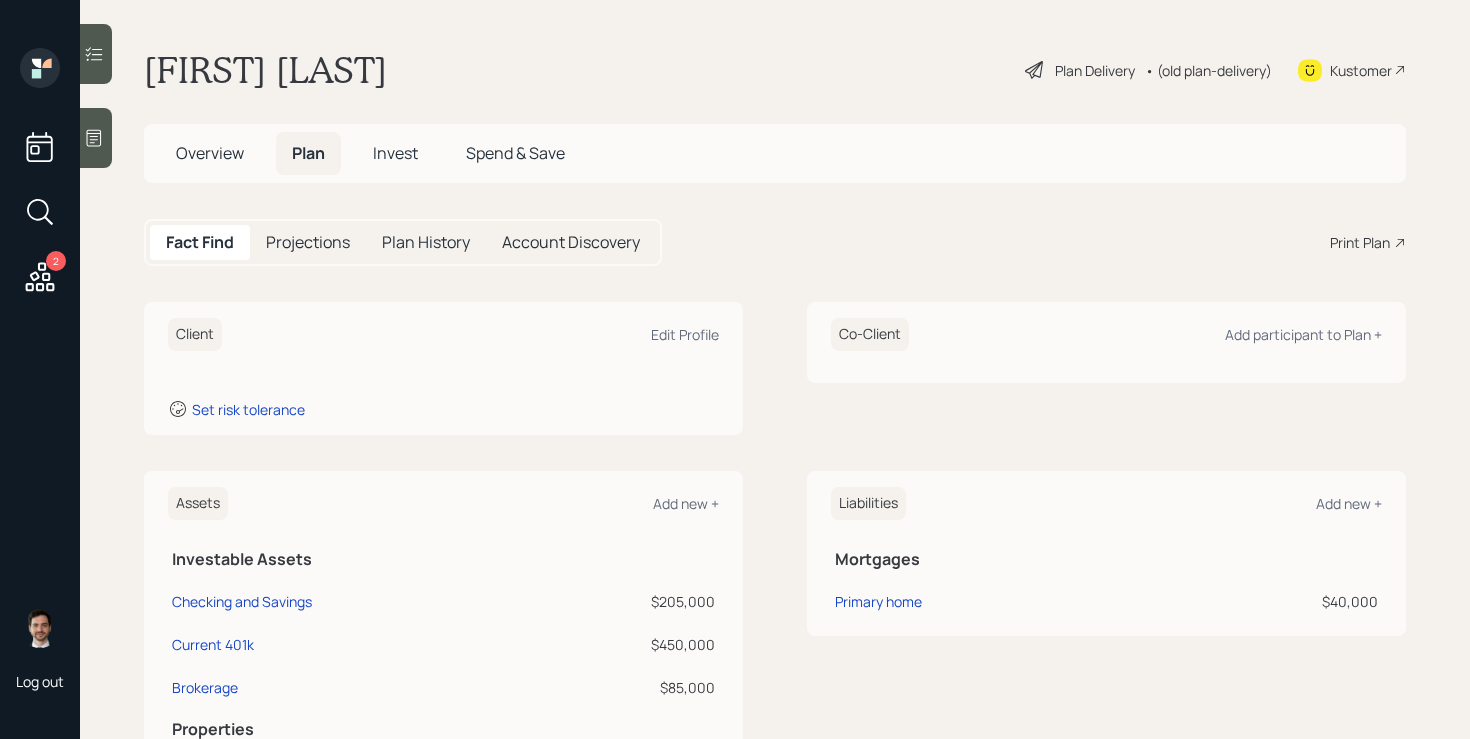 click on "Plan Delivery" at bounding box center (1095, 70) 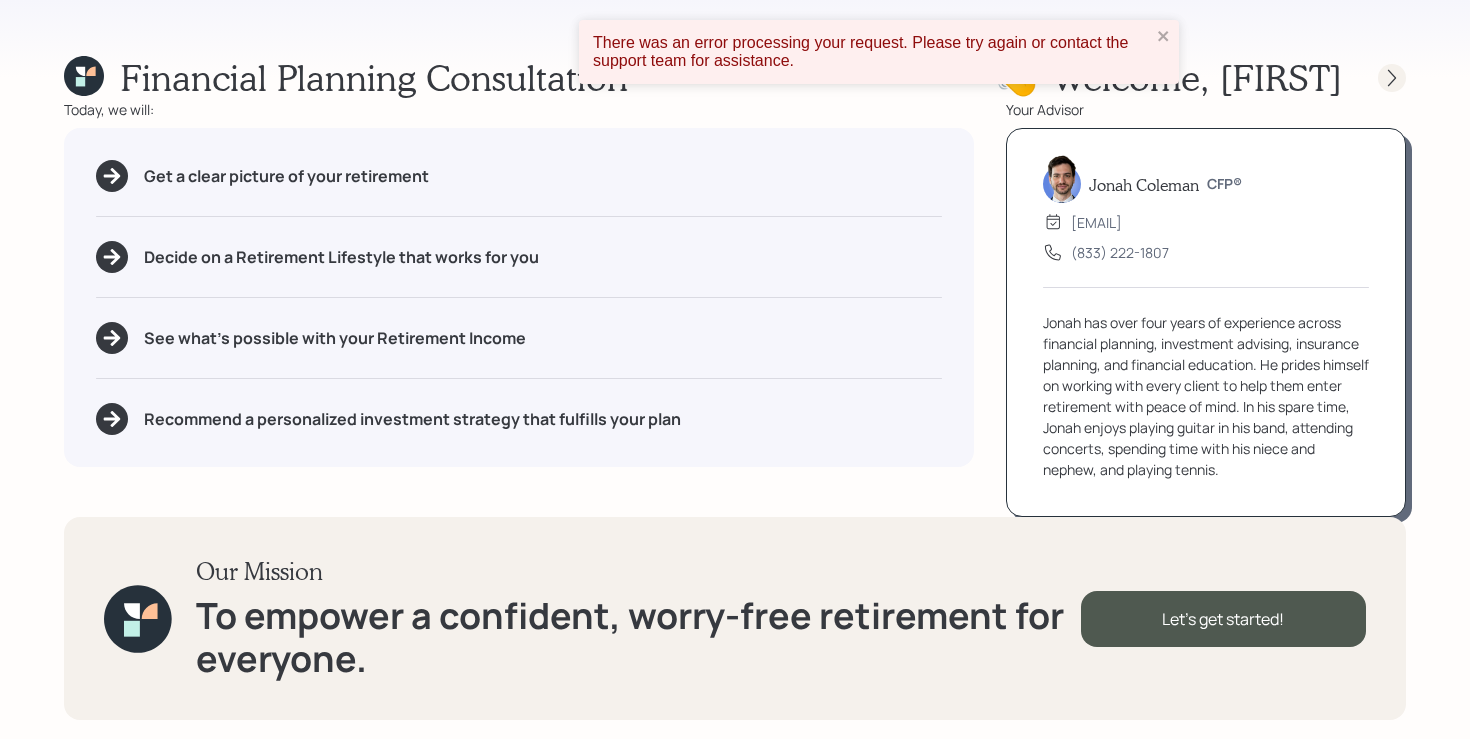 click 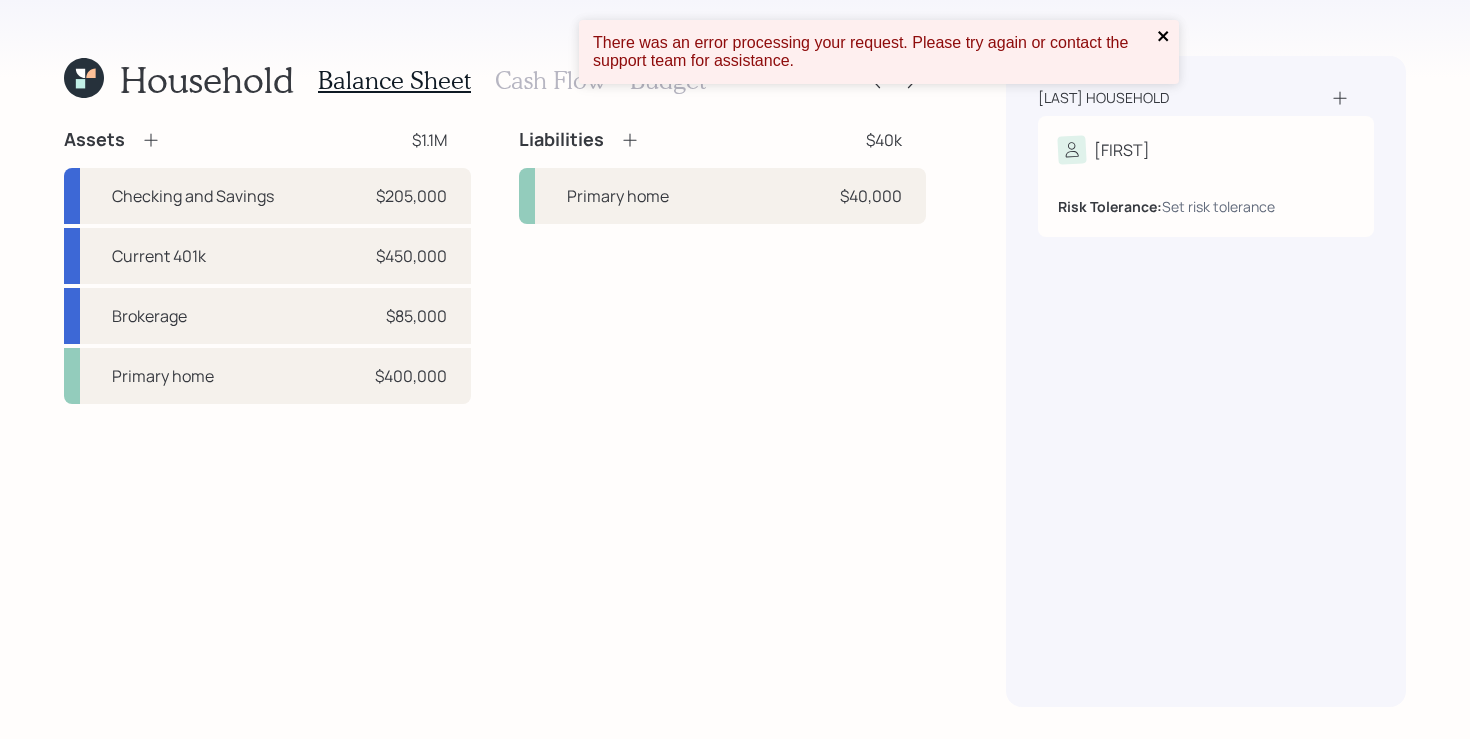 click 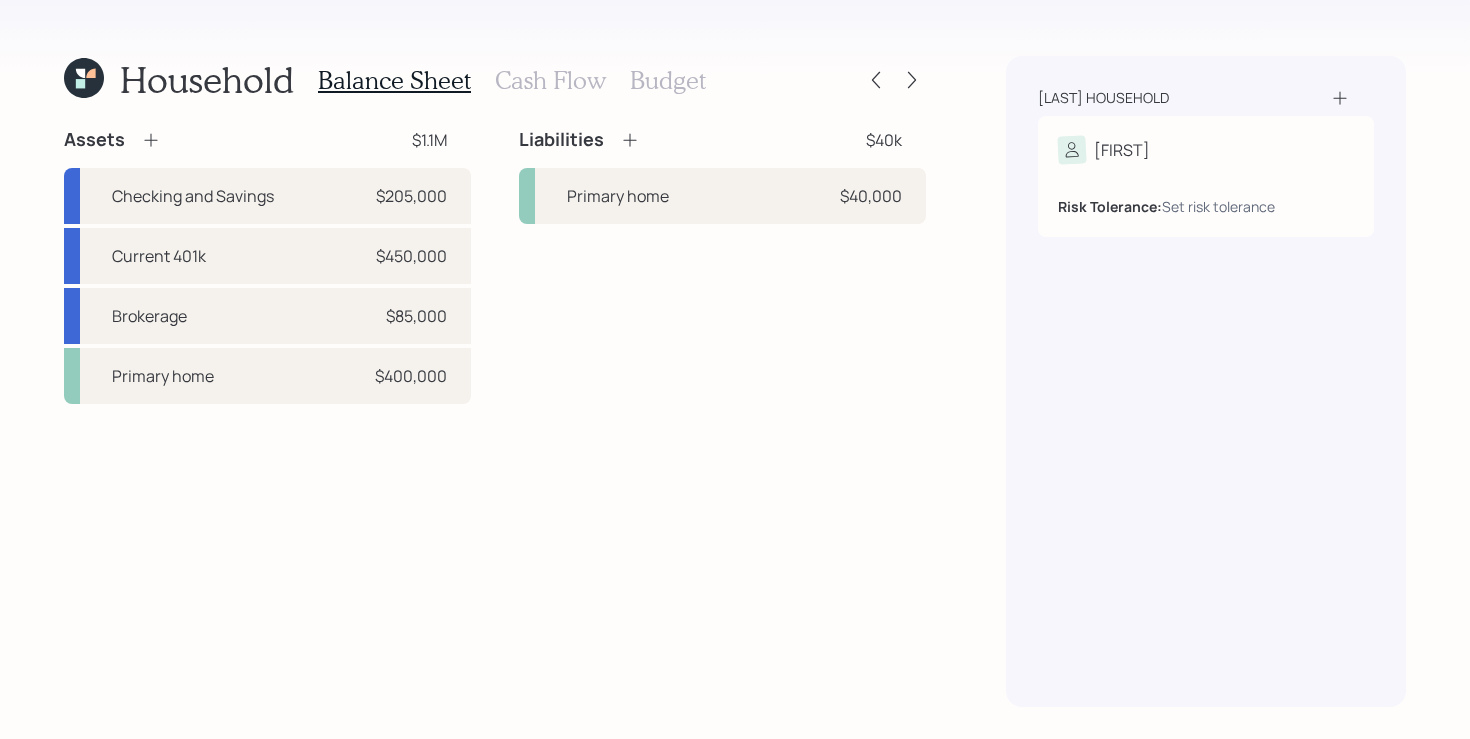 click on "There was an error processing your request. Please try again or contact the support team for assistance." at bounding box center (735, 60) 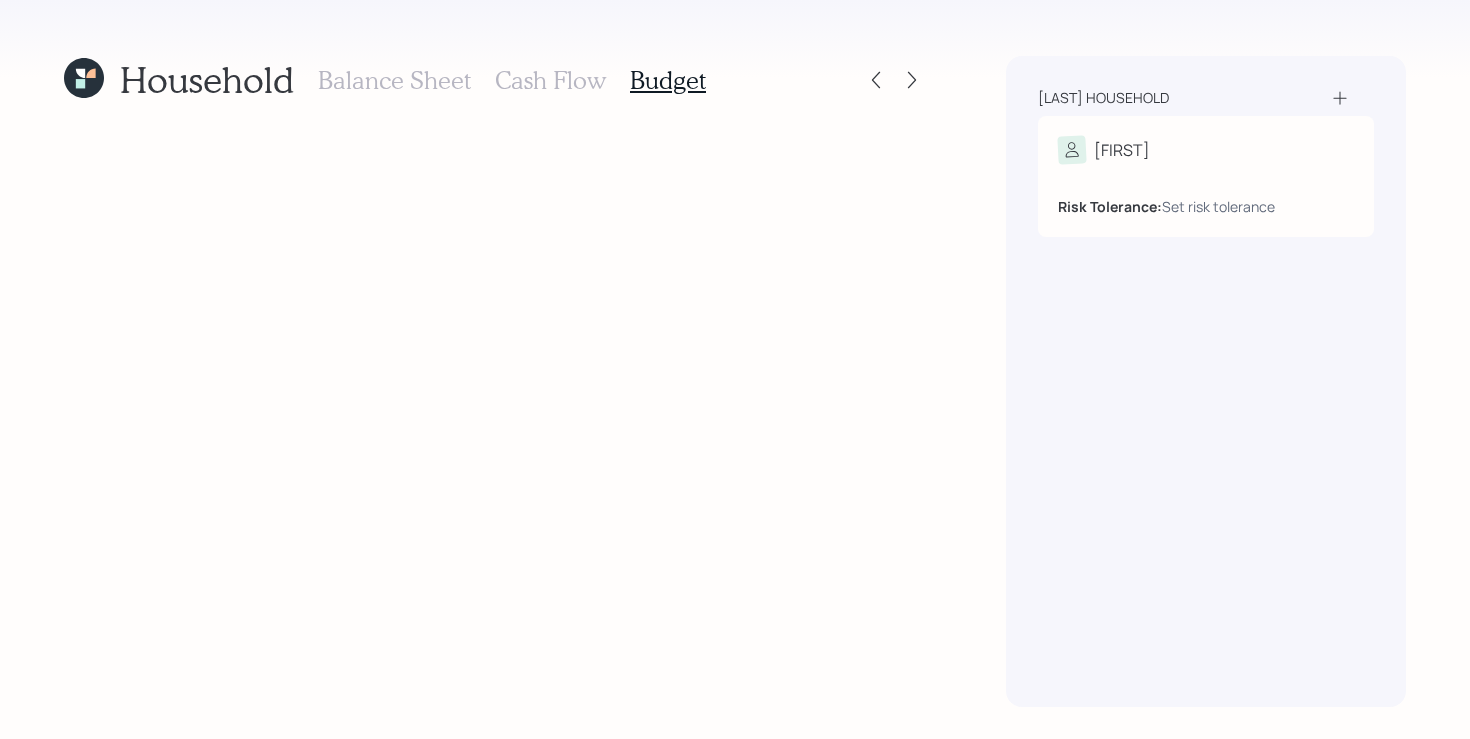 click on "Cash Flow" at bounding box center [550, 80] 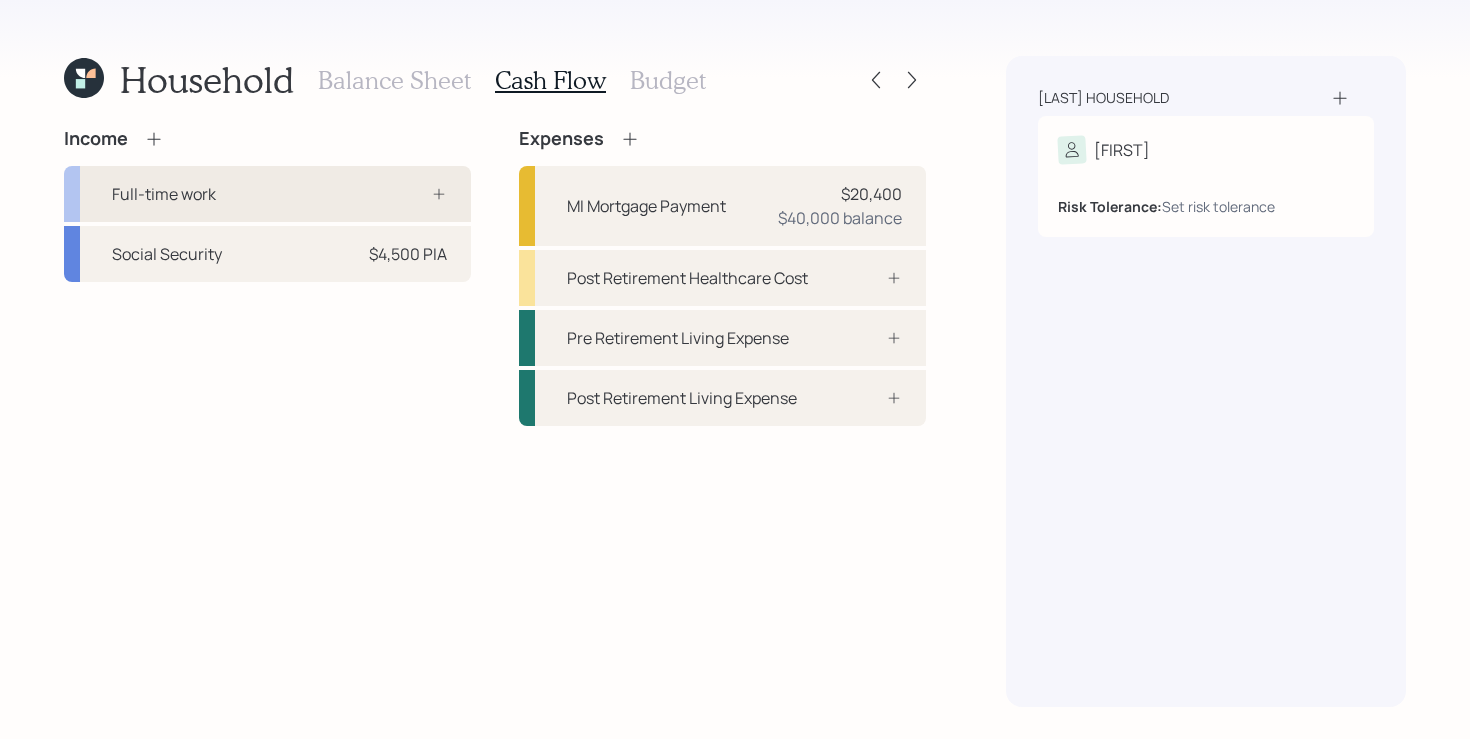 click on "Full-time work" at bounding box center (267, 194) 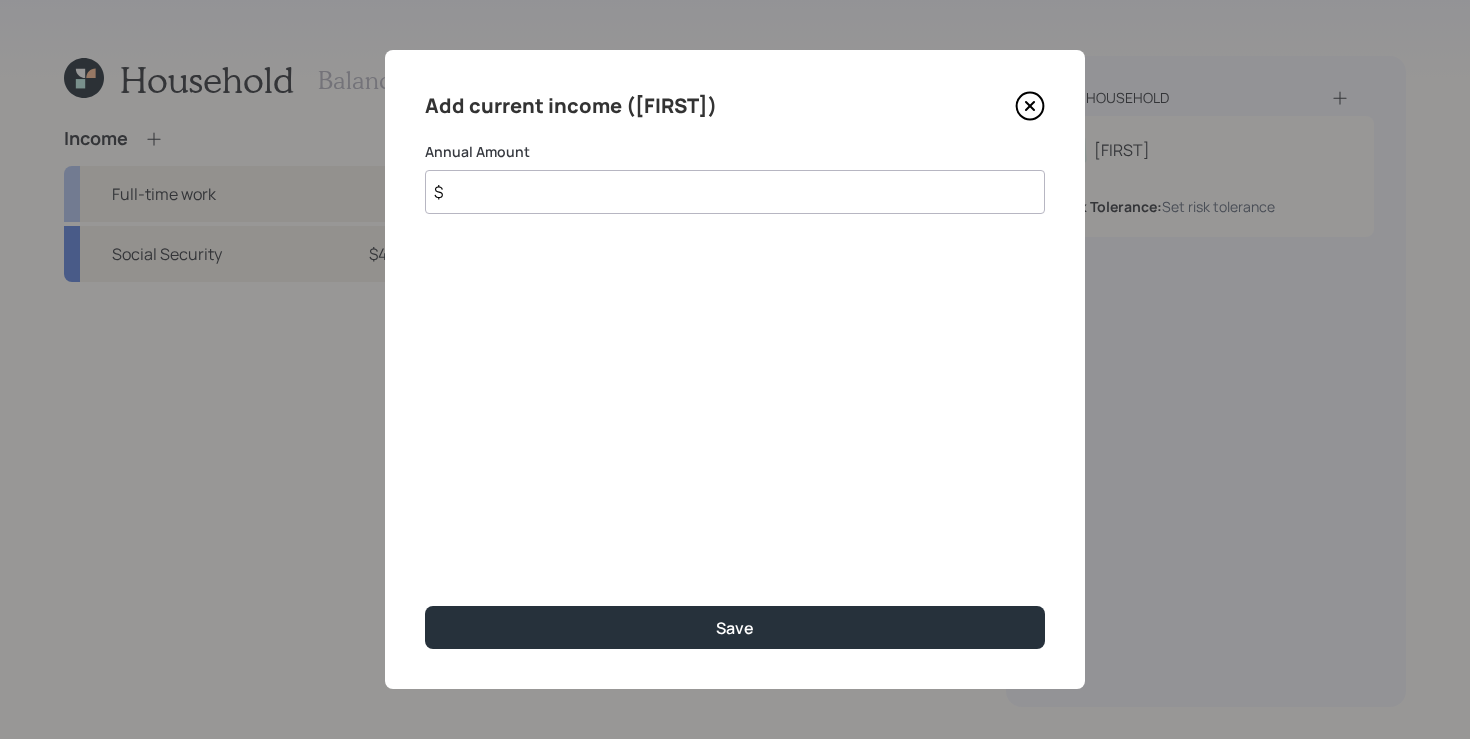 click on "$" at bounding box center (735, 192) 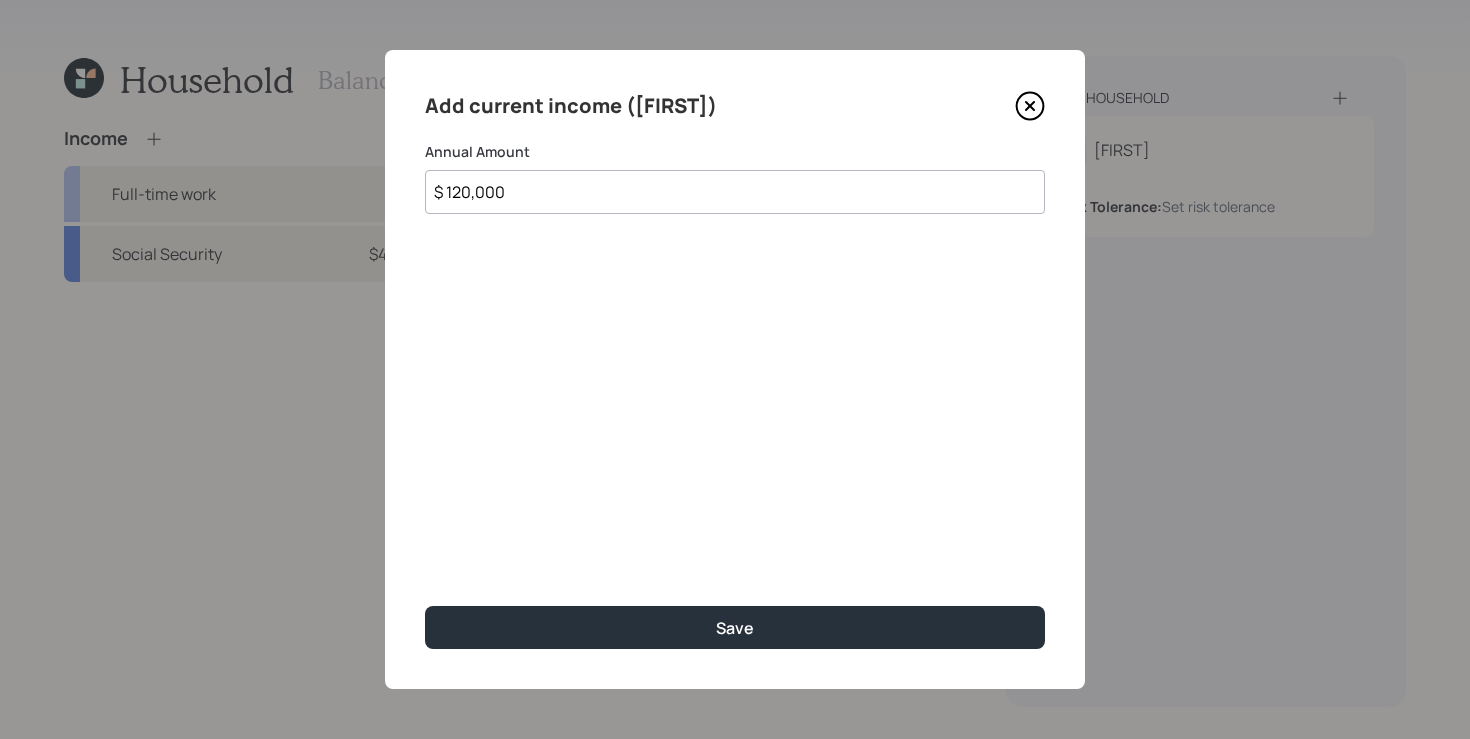 type on "$ 120,000" 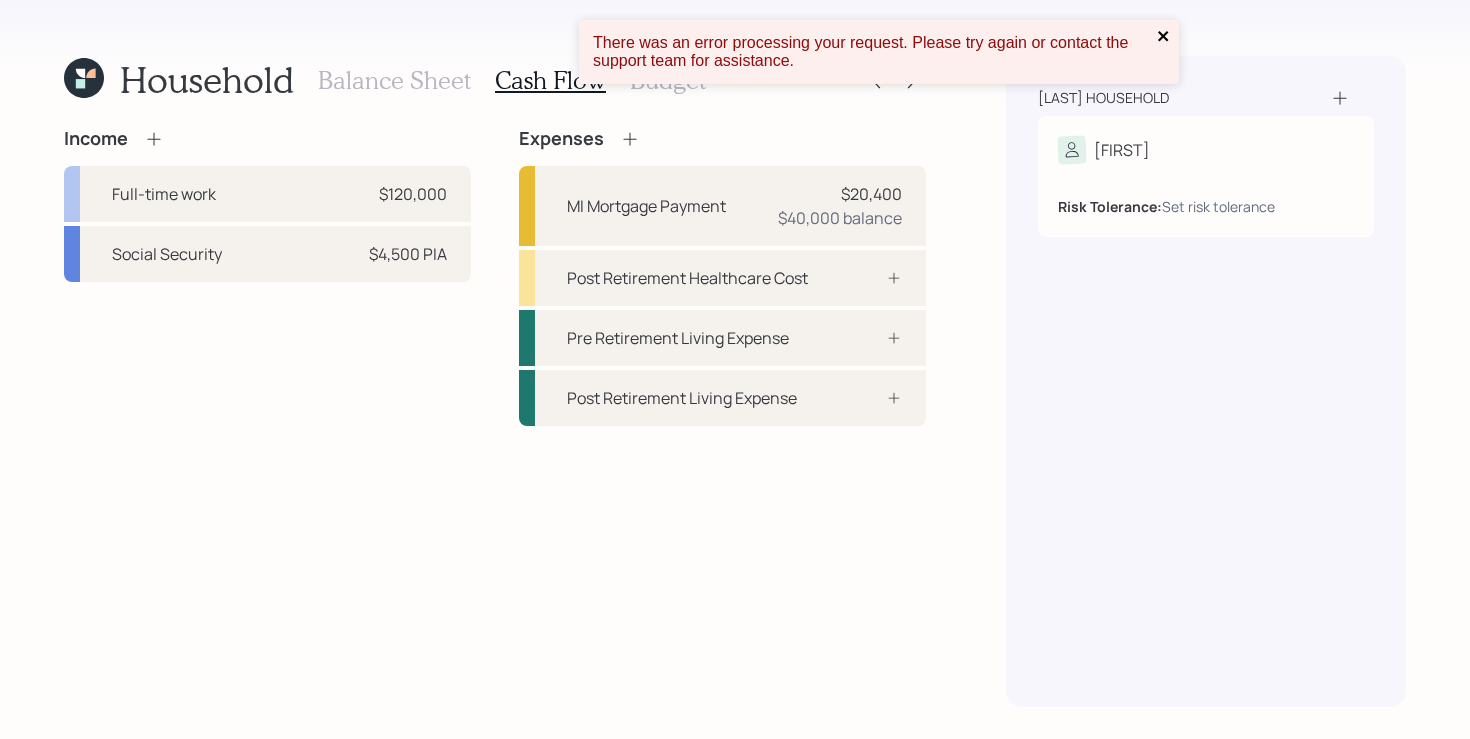 click 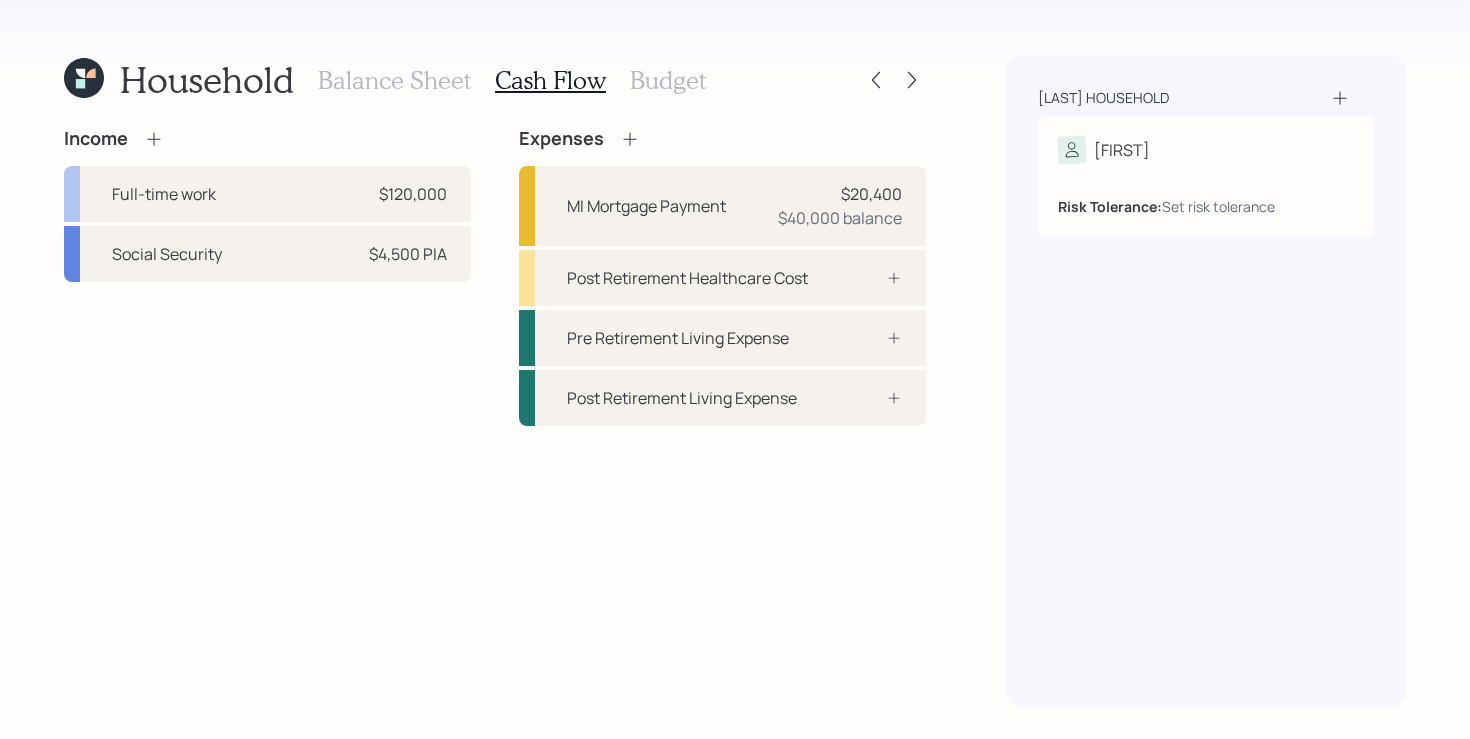 click on "Household Balance Sheet Cash Flow Budget Income Full-time work $120,000 Social Security $4,500 PIA Expenses MI Mortgage Payment $20,400 $40,000 balance Post Retirement Healthcare Cost Pre Retirement Living Expense Post Retirement Living Expense [LAST] household [FIRST] Risk Tolerance: Set risk tolerance" at bounding box center (735, 369) 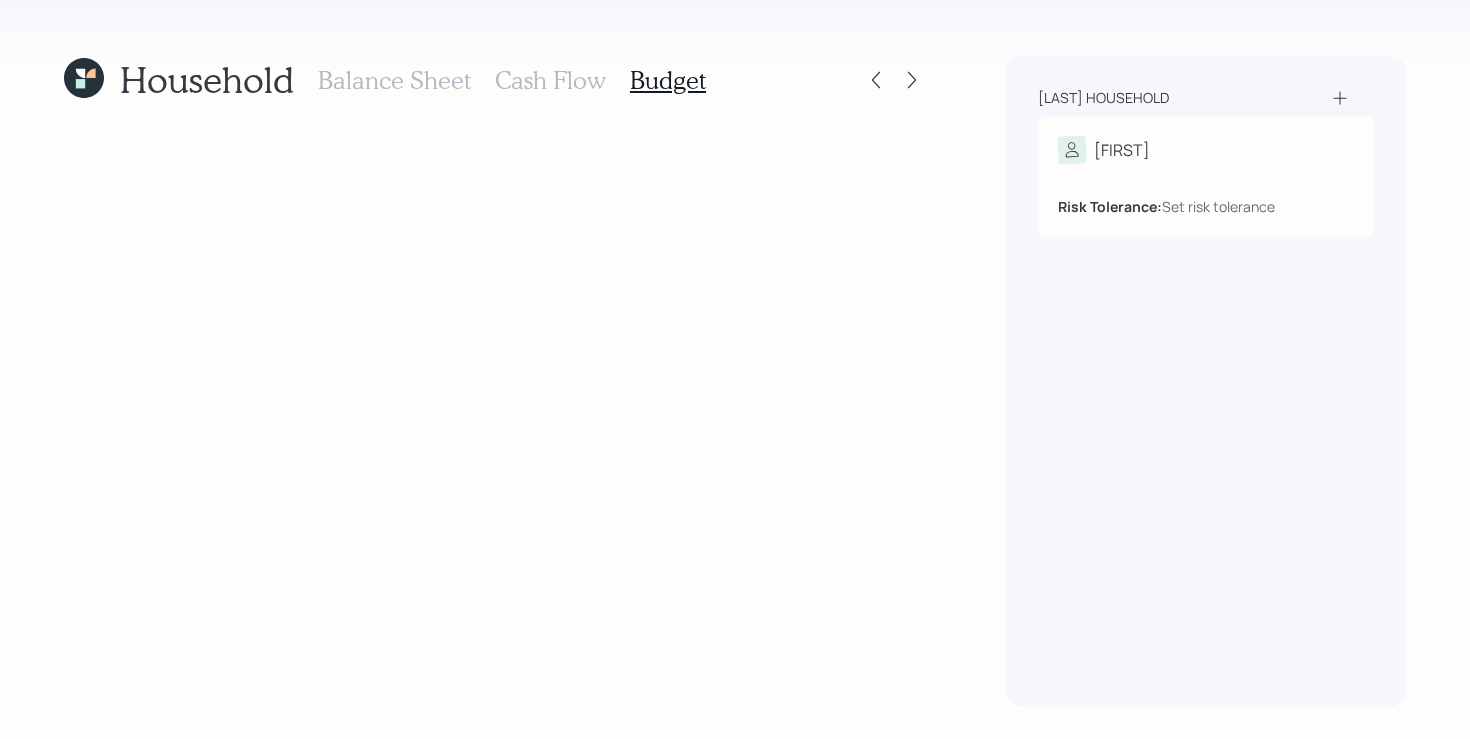 click on "Cash Flow" at bounding box center [550, 80] 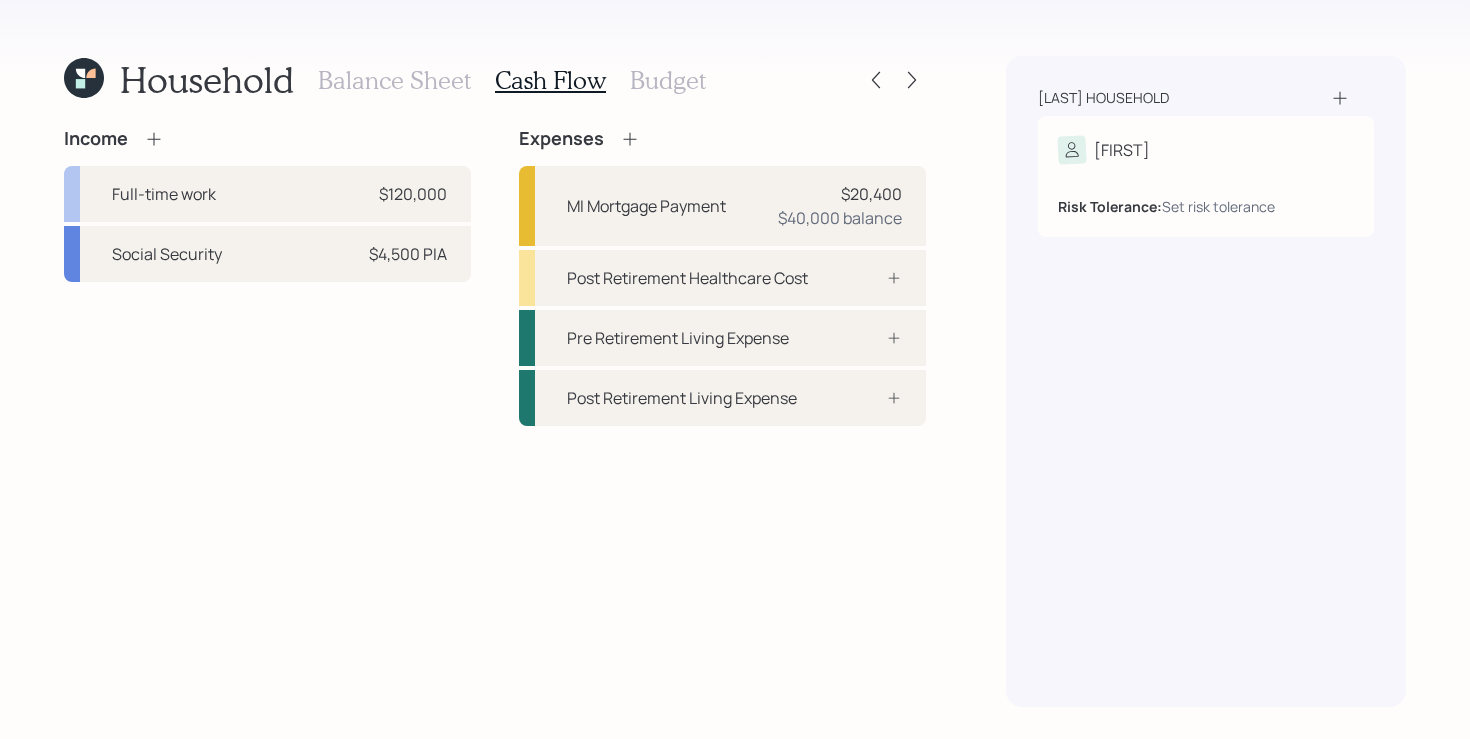 click on "Balance Sheet" at bounding box center (394, 80) 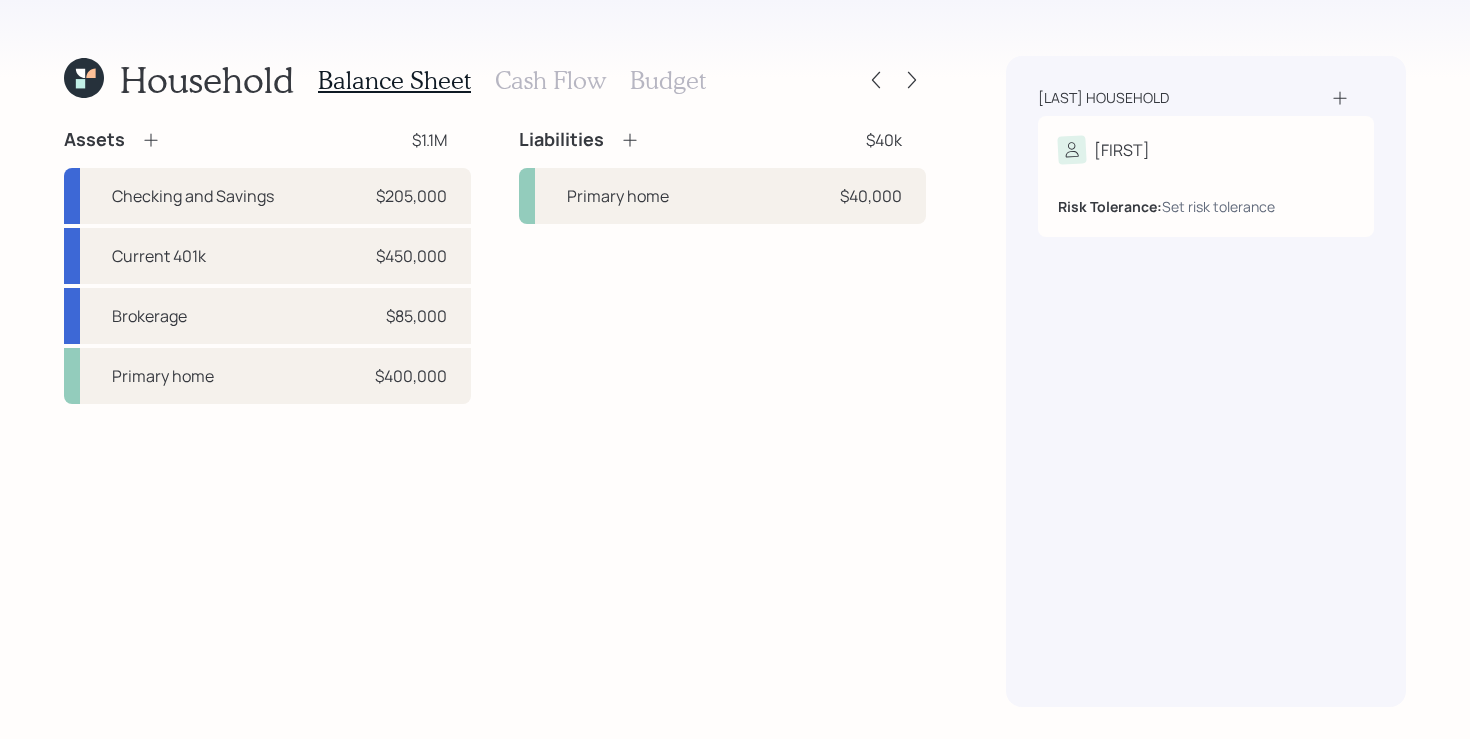 click 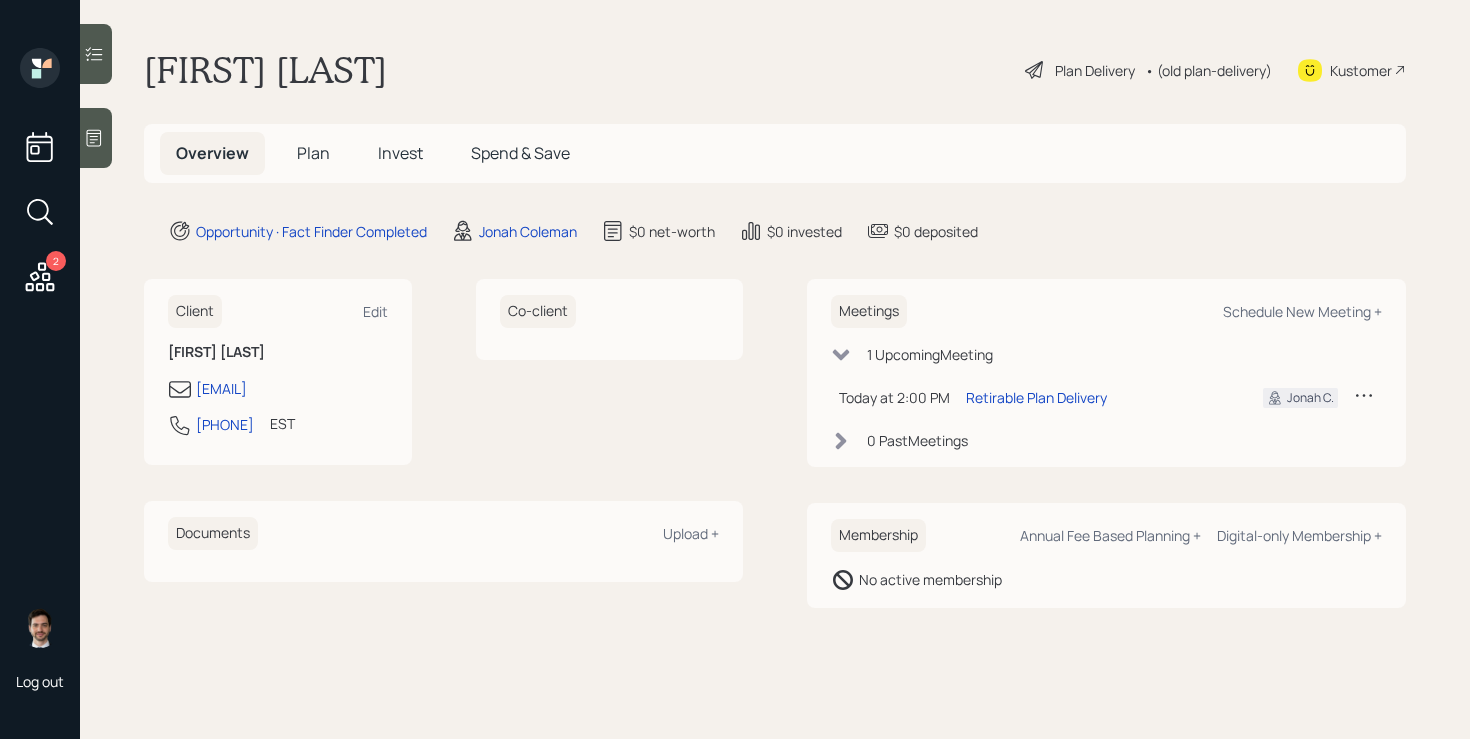 click on "Plan" at bounding box center [313, 153] 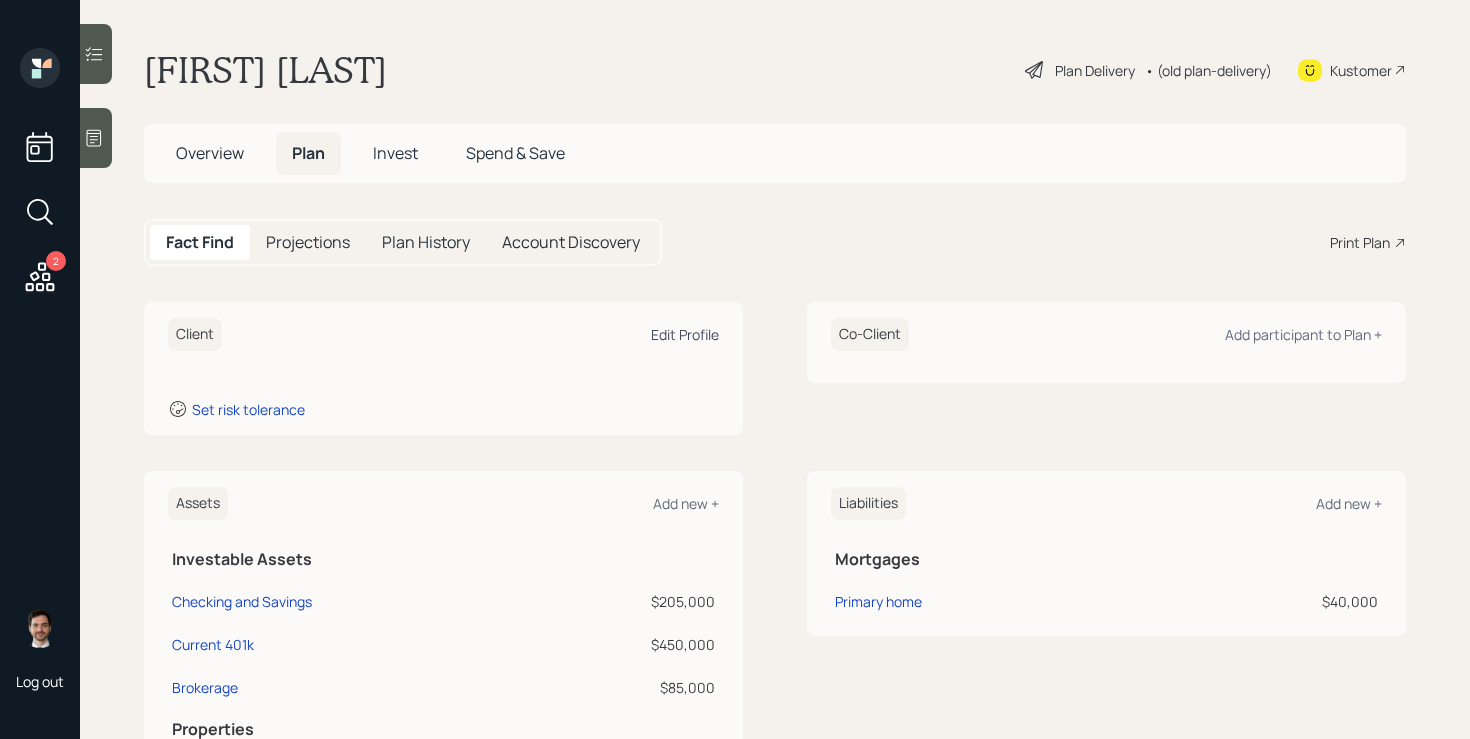 click on "Edit Profile" at bounding box center (685, 334) 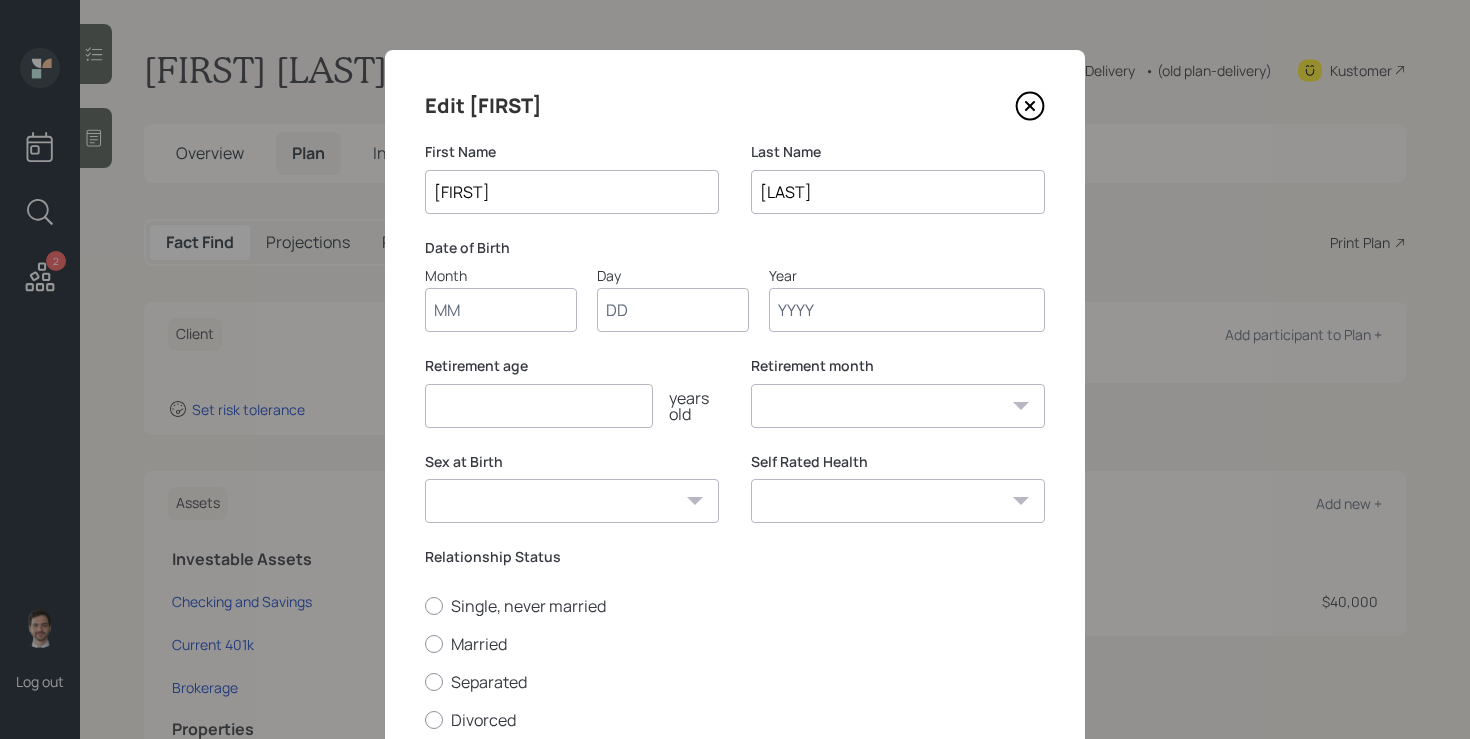 click on "Month" at bounding box center (501, 310) 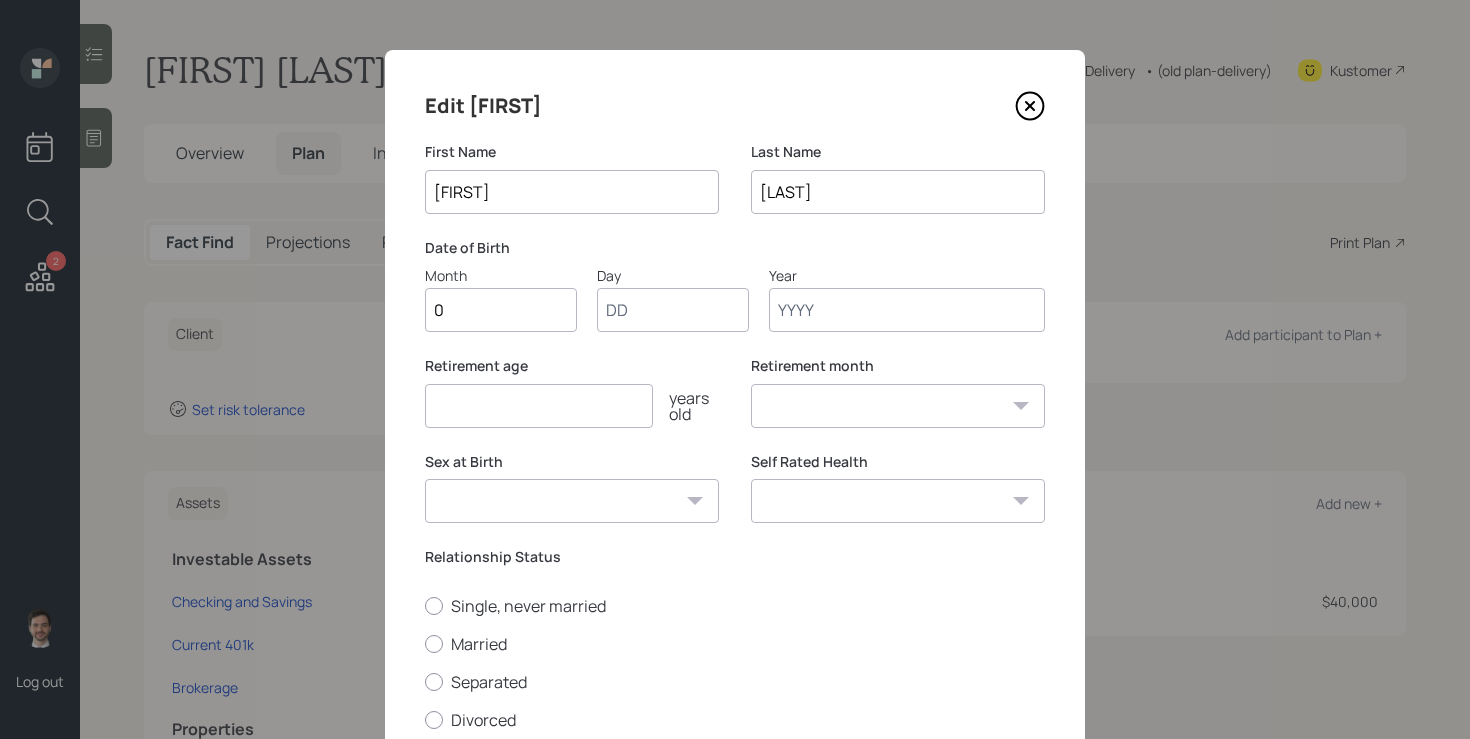type on "01" 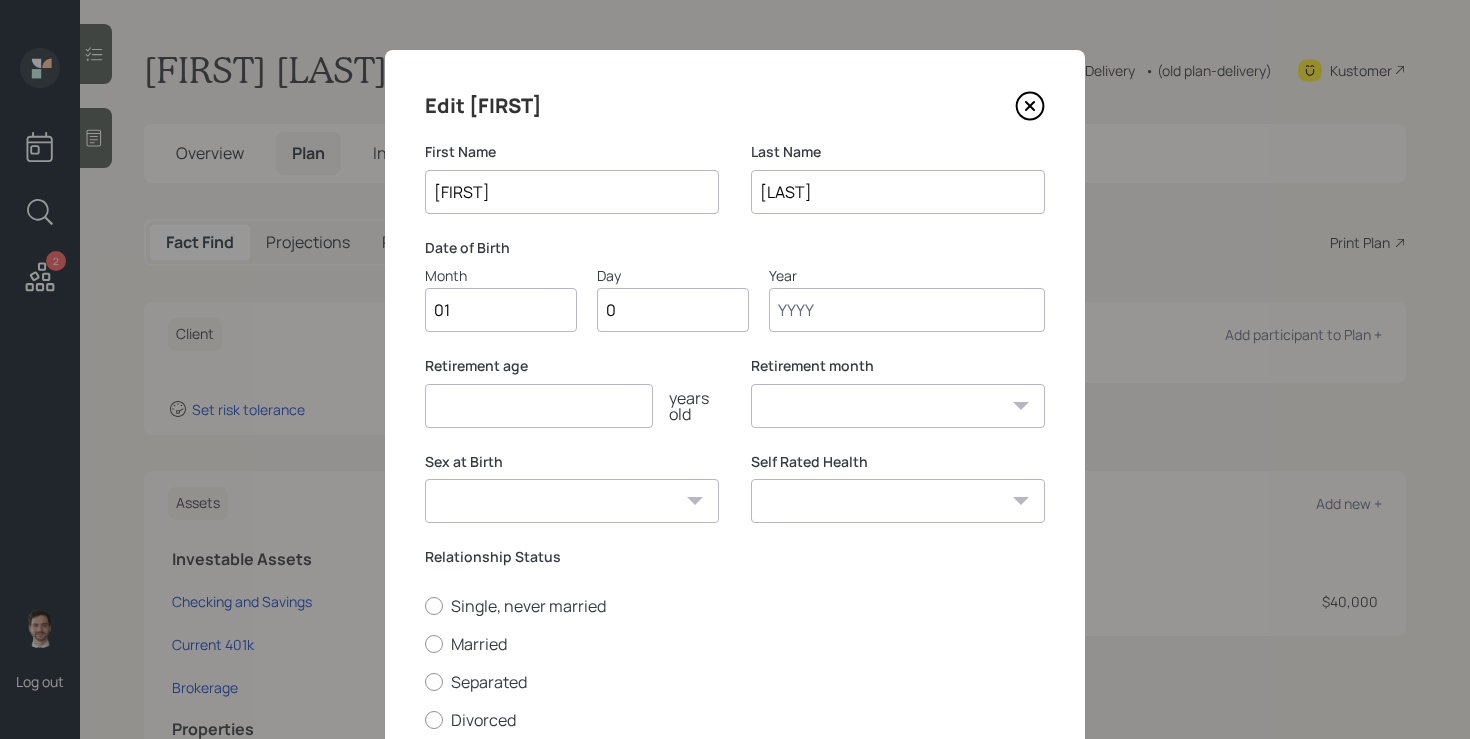 type on "01" 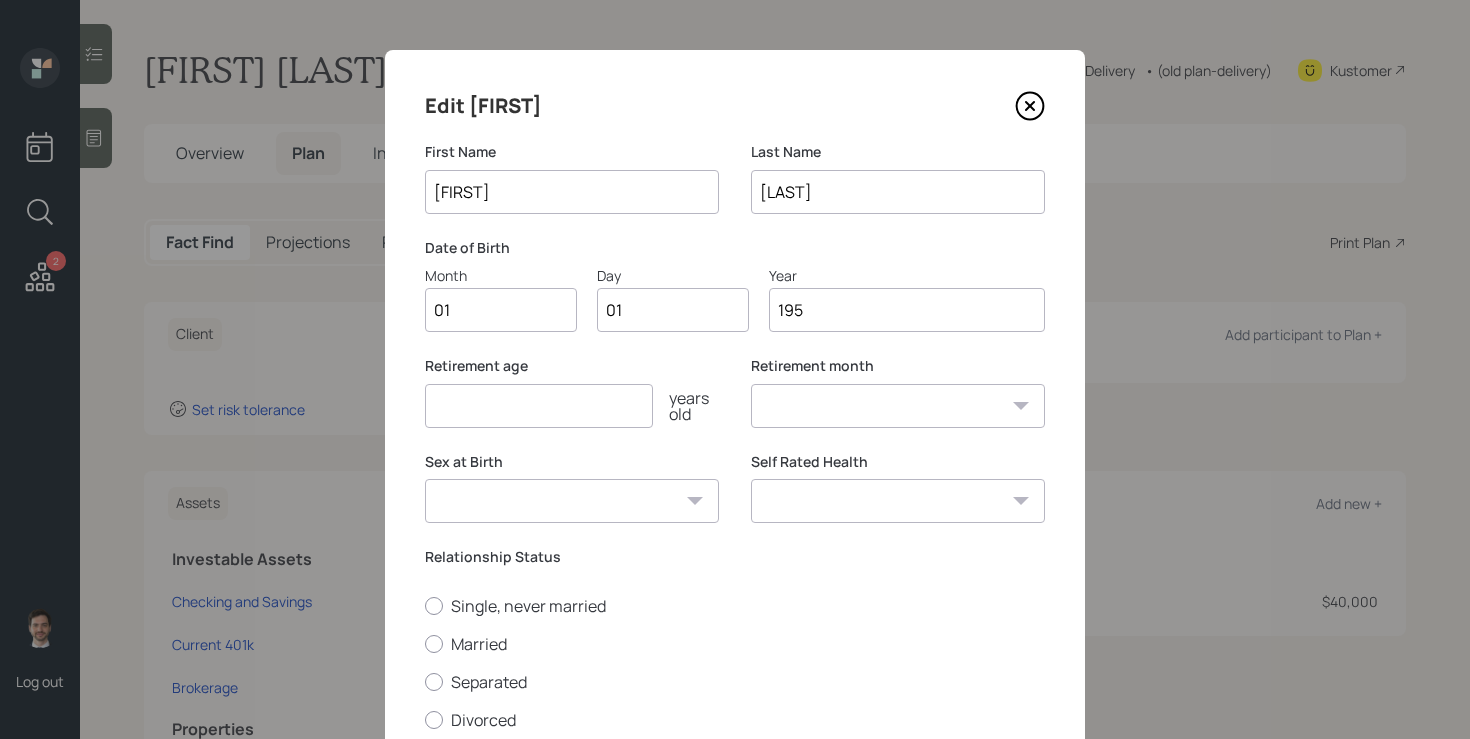 type on "1950" 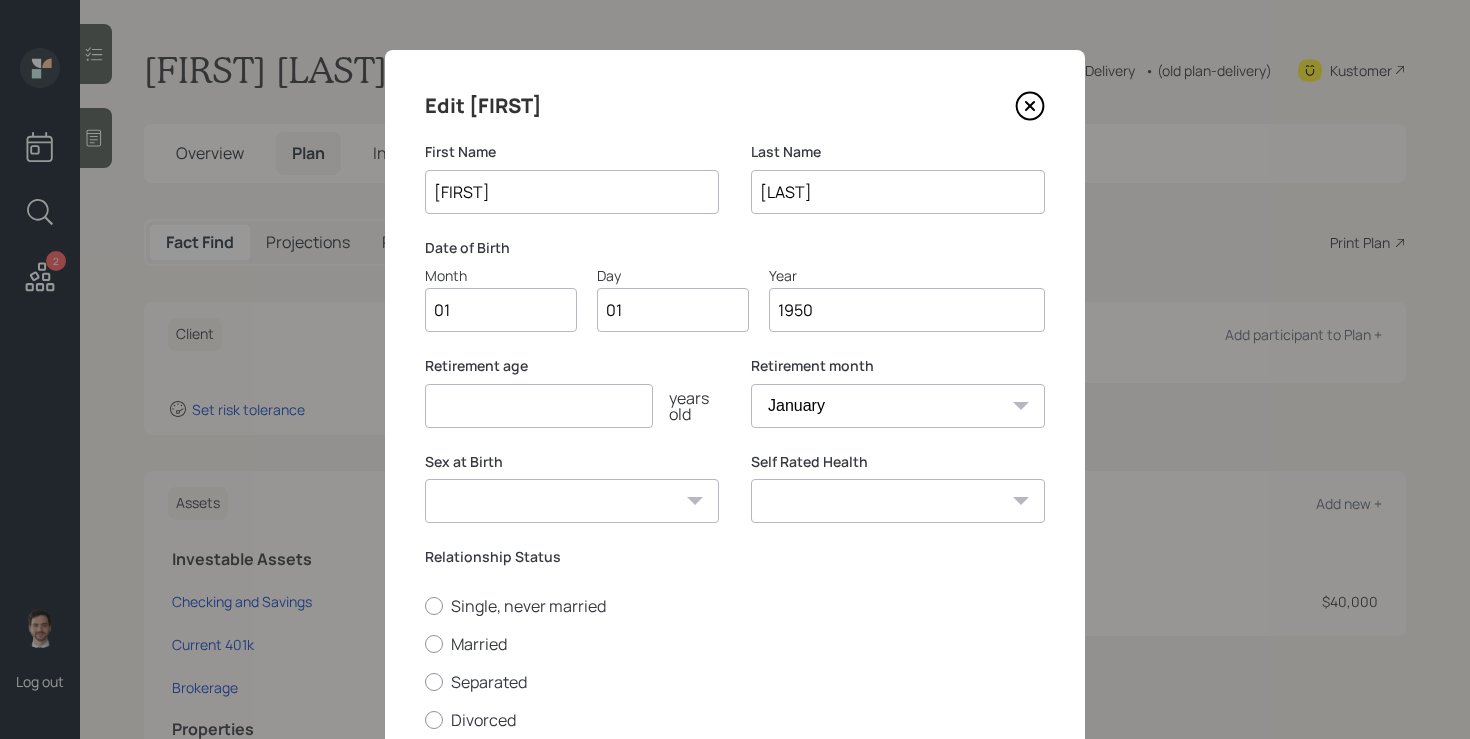 type on "1950" 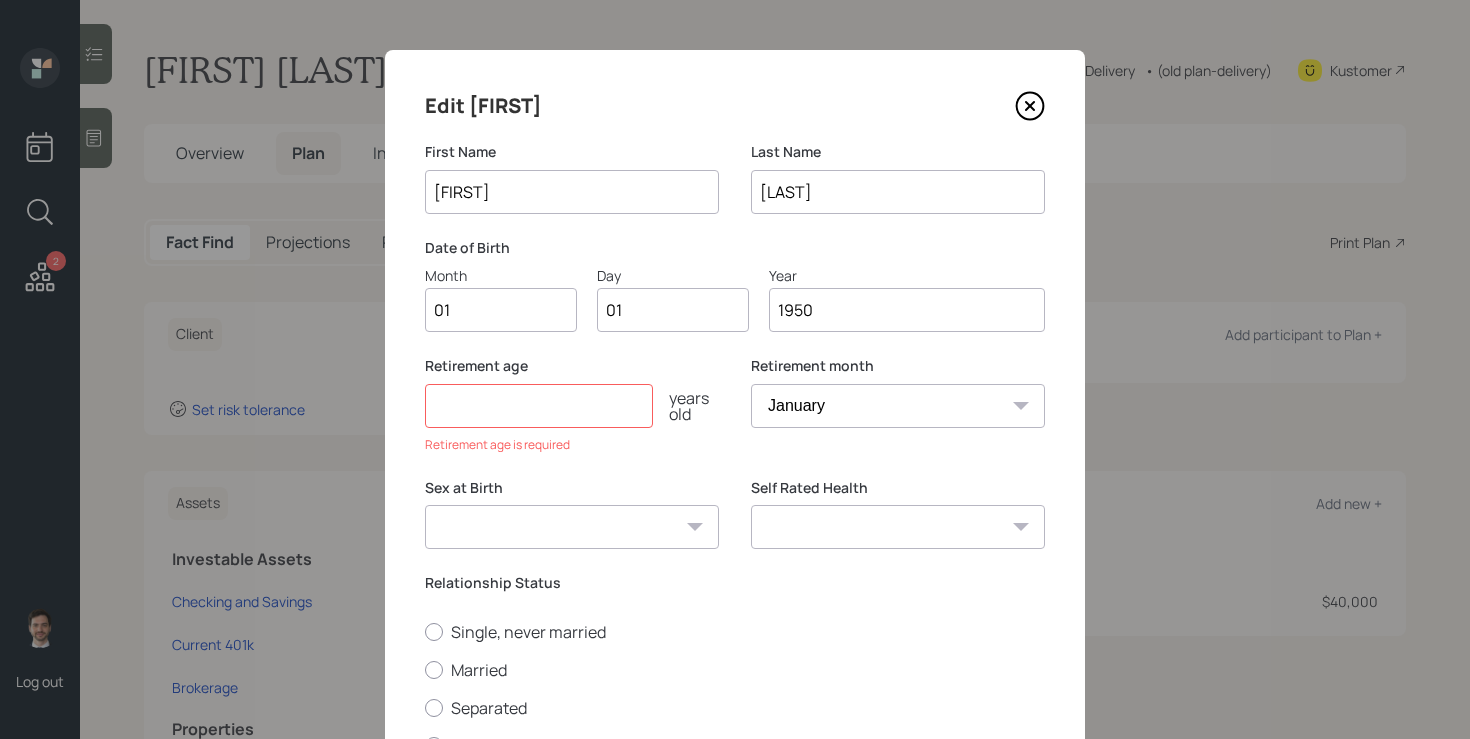 click at bounding box center (539, 406) 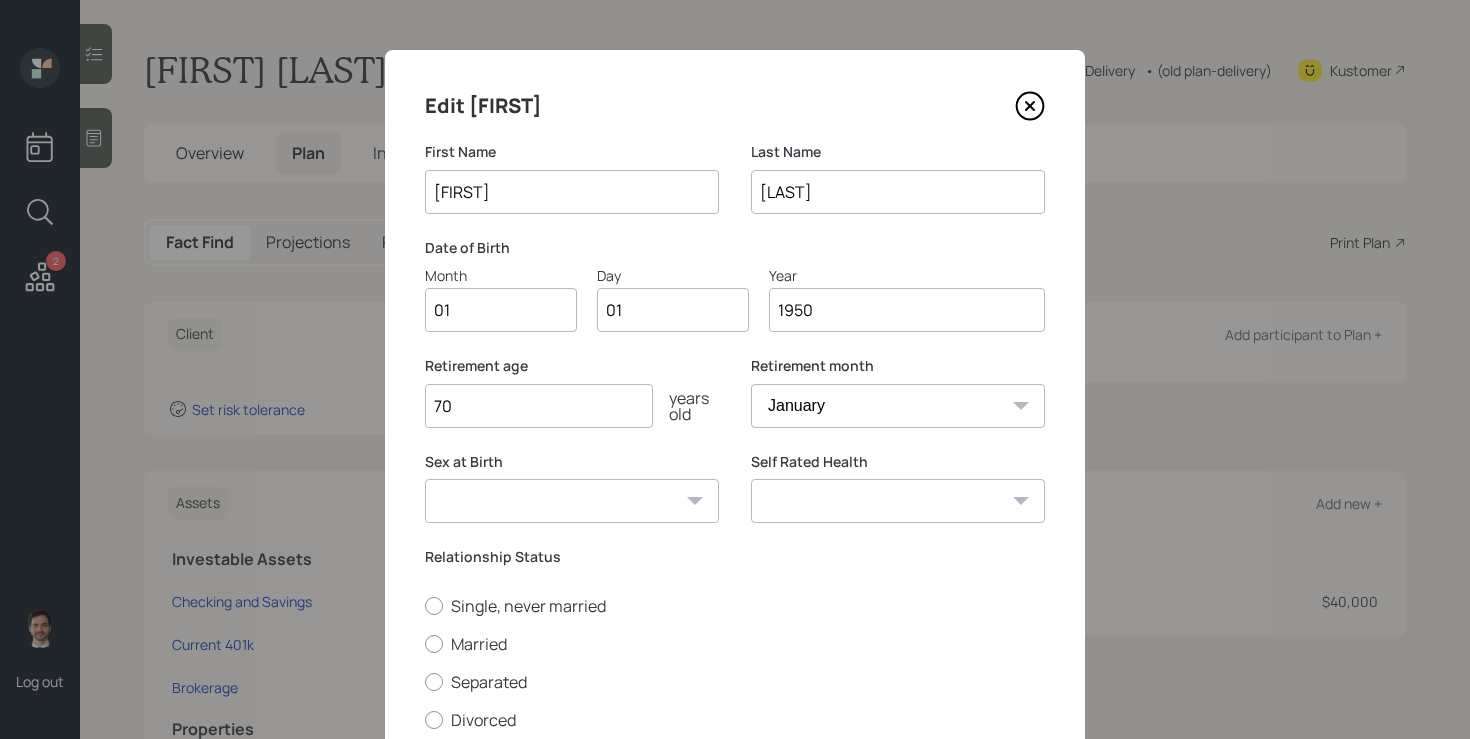 type on "70" 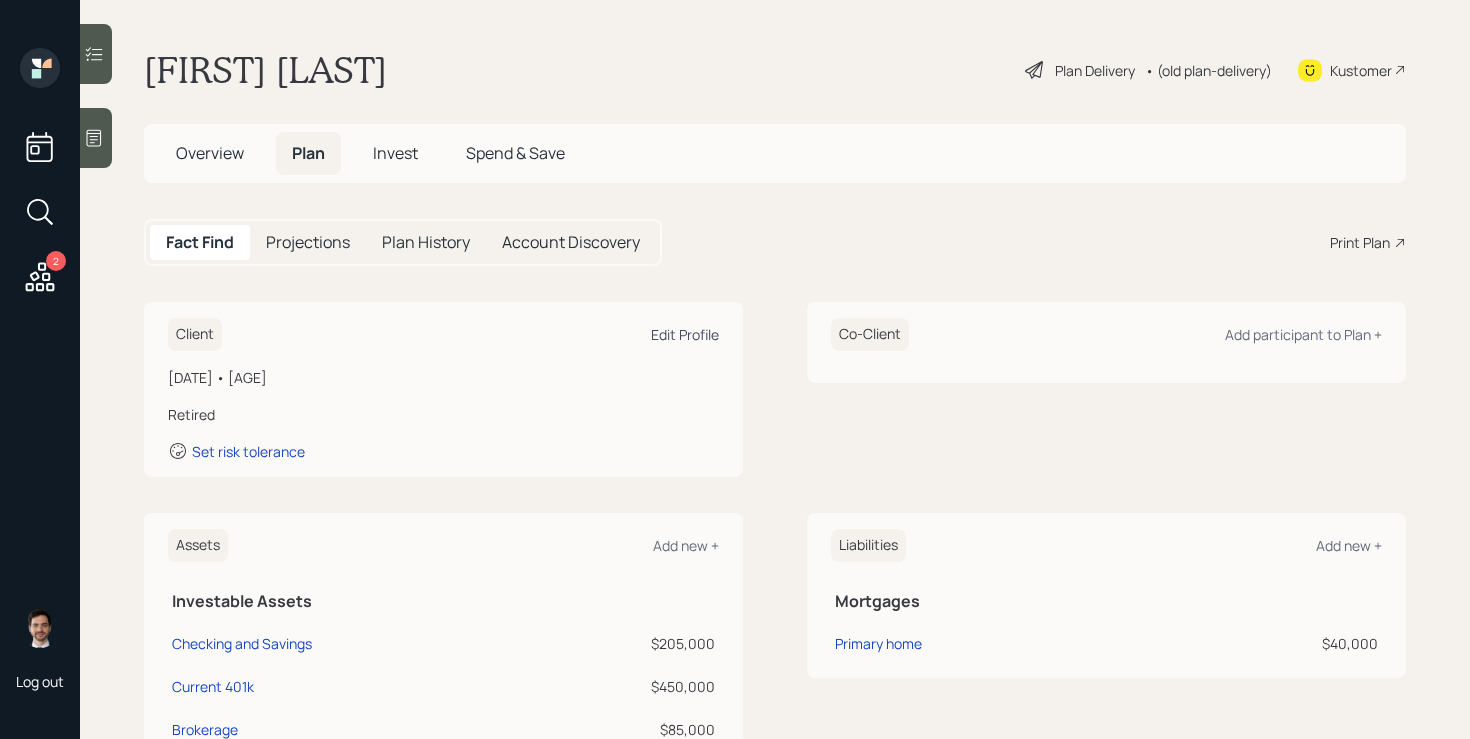 click on "Edit Profile" at bounding box center (685, 334) 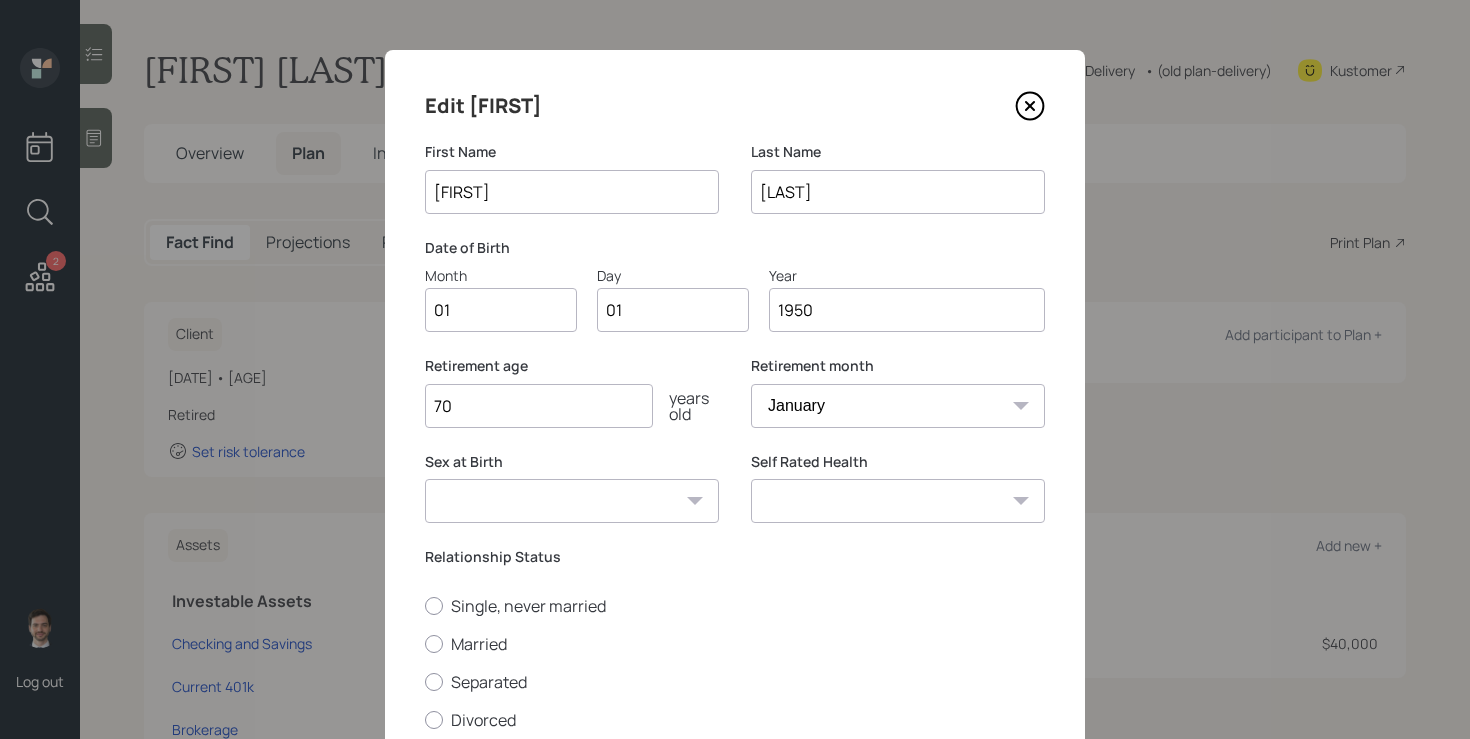 click on "1950" at bounding box center (907, 310) 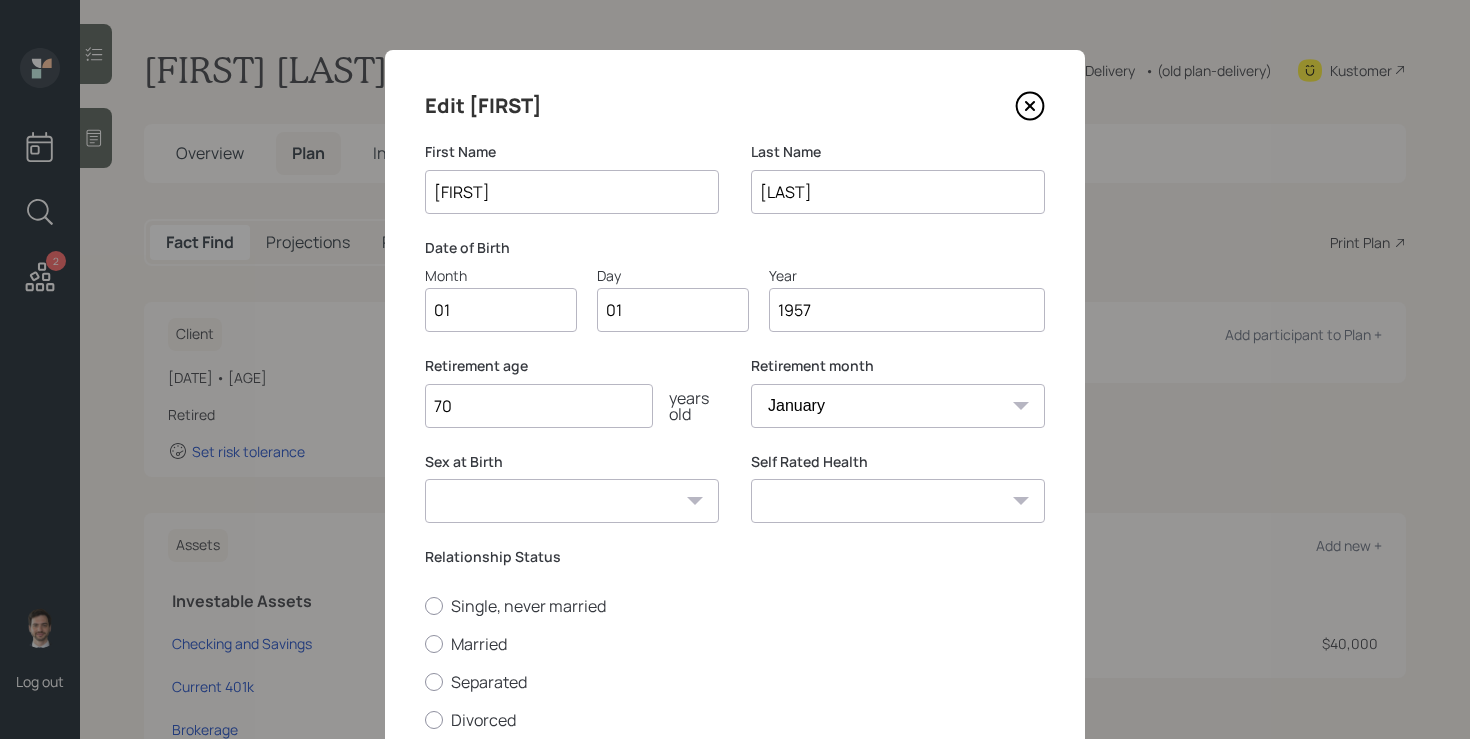 type on "1957" 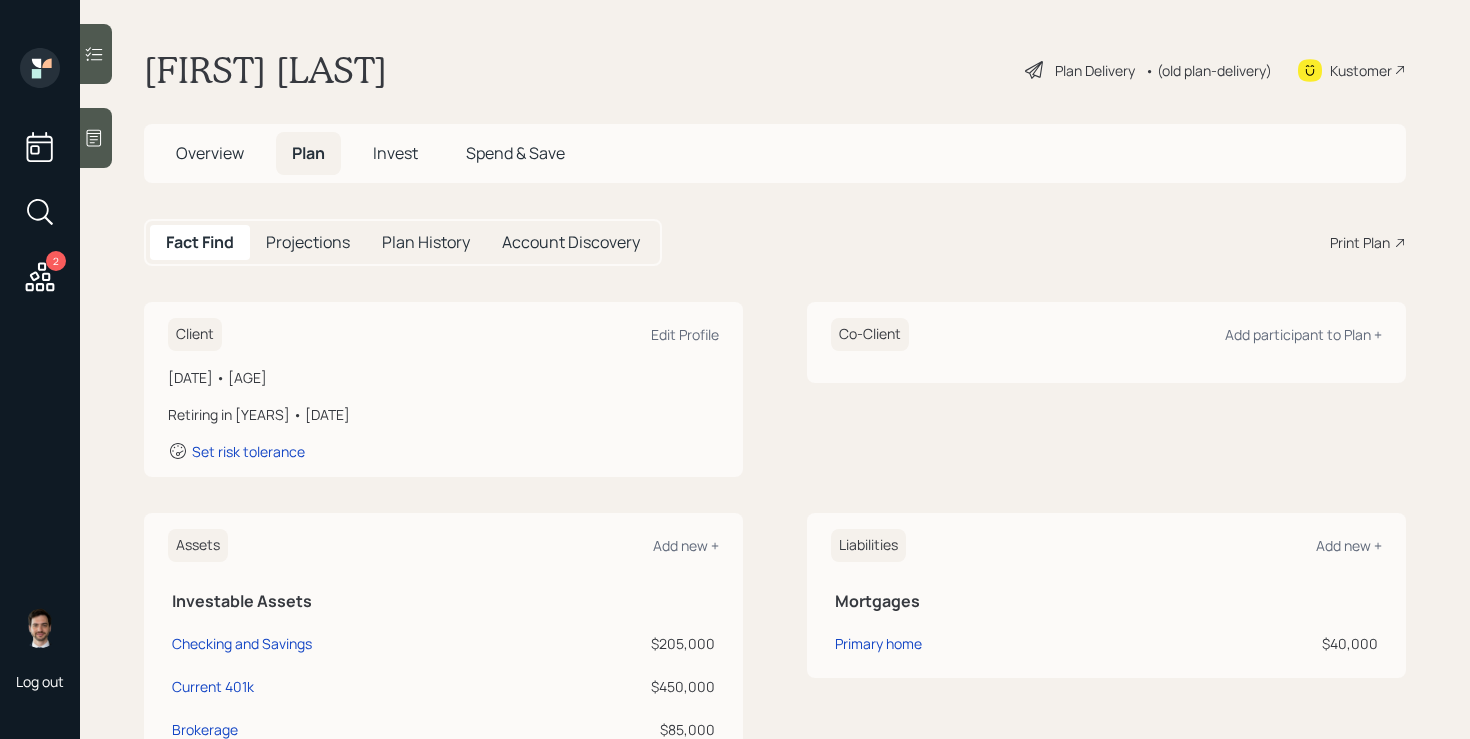 click on "Plan Delivery" at bounding box center [1095, 70] 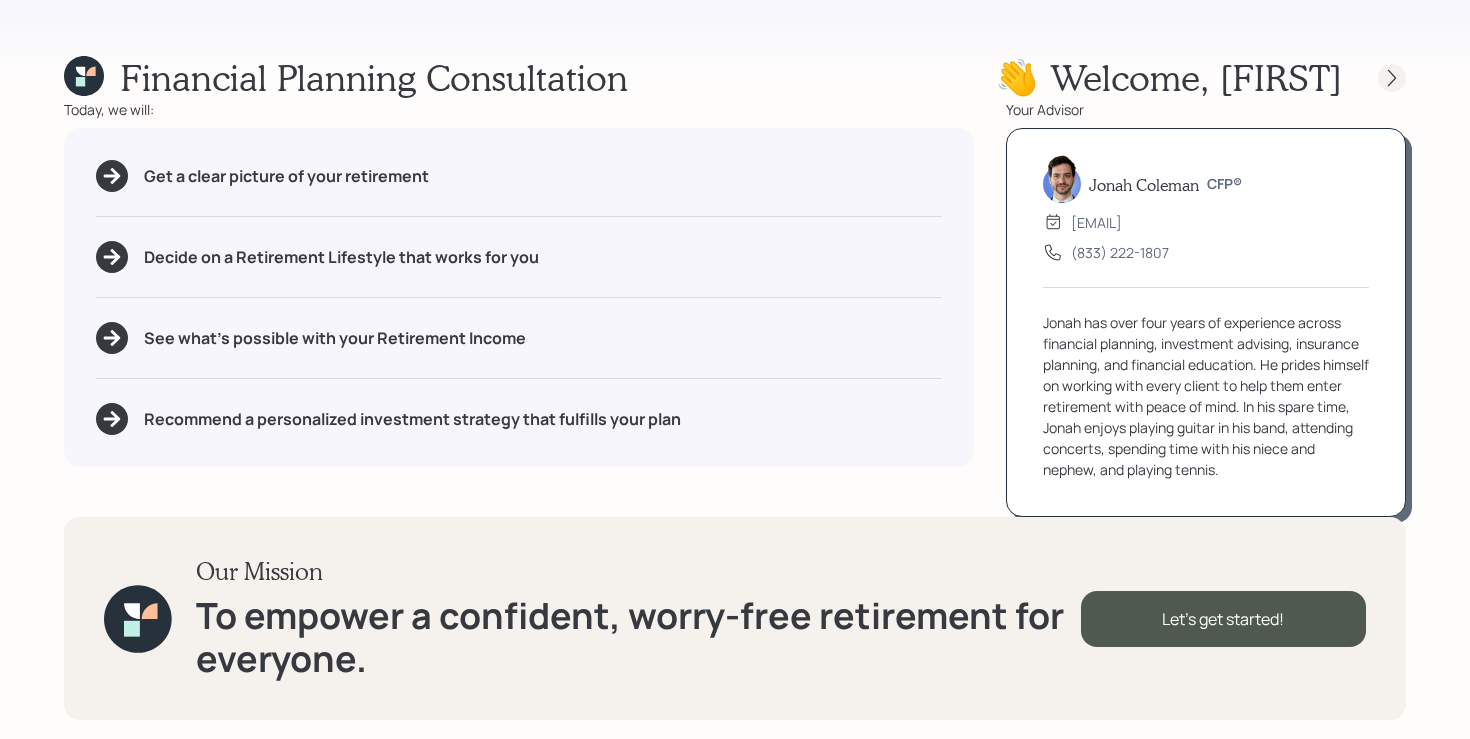 click 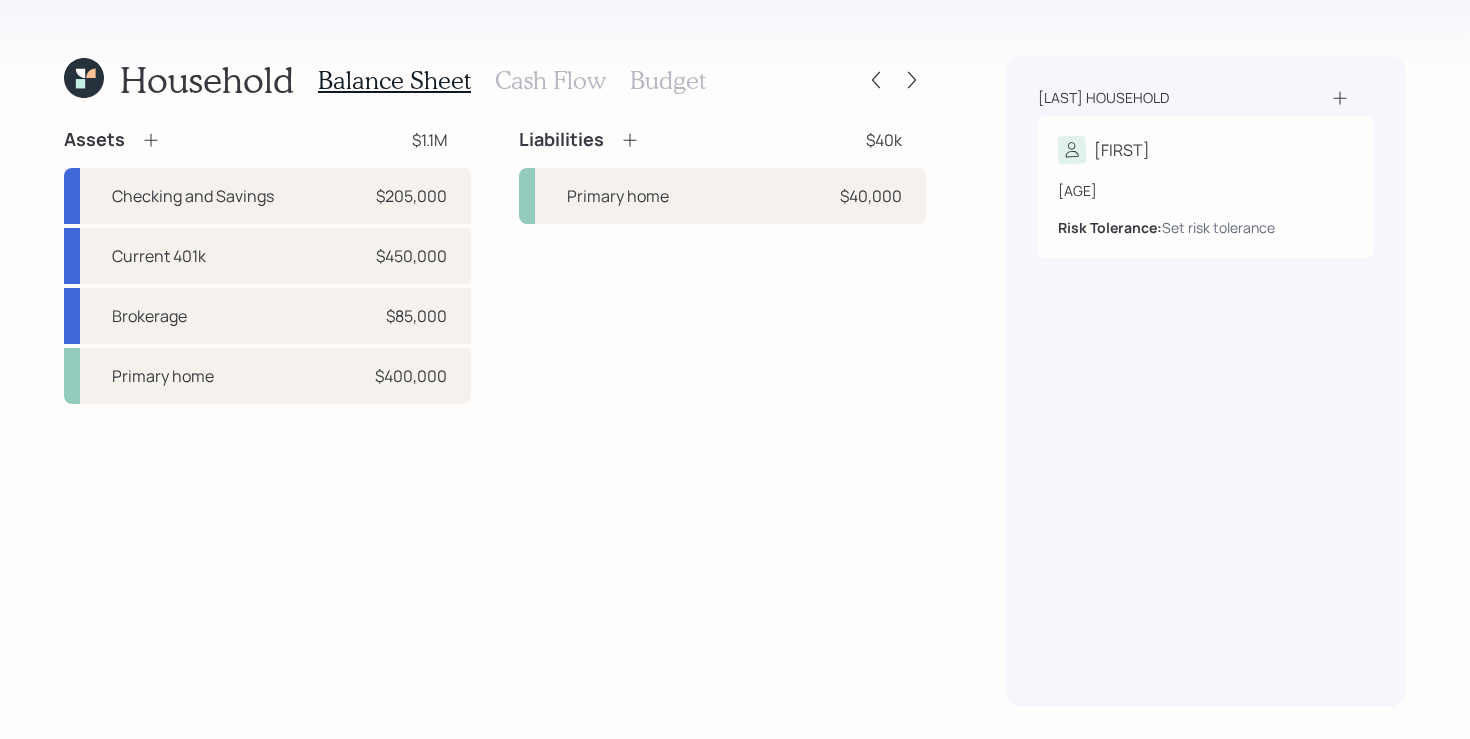 click on "Budget" at bounding box center (668, 80) 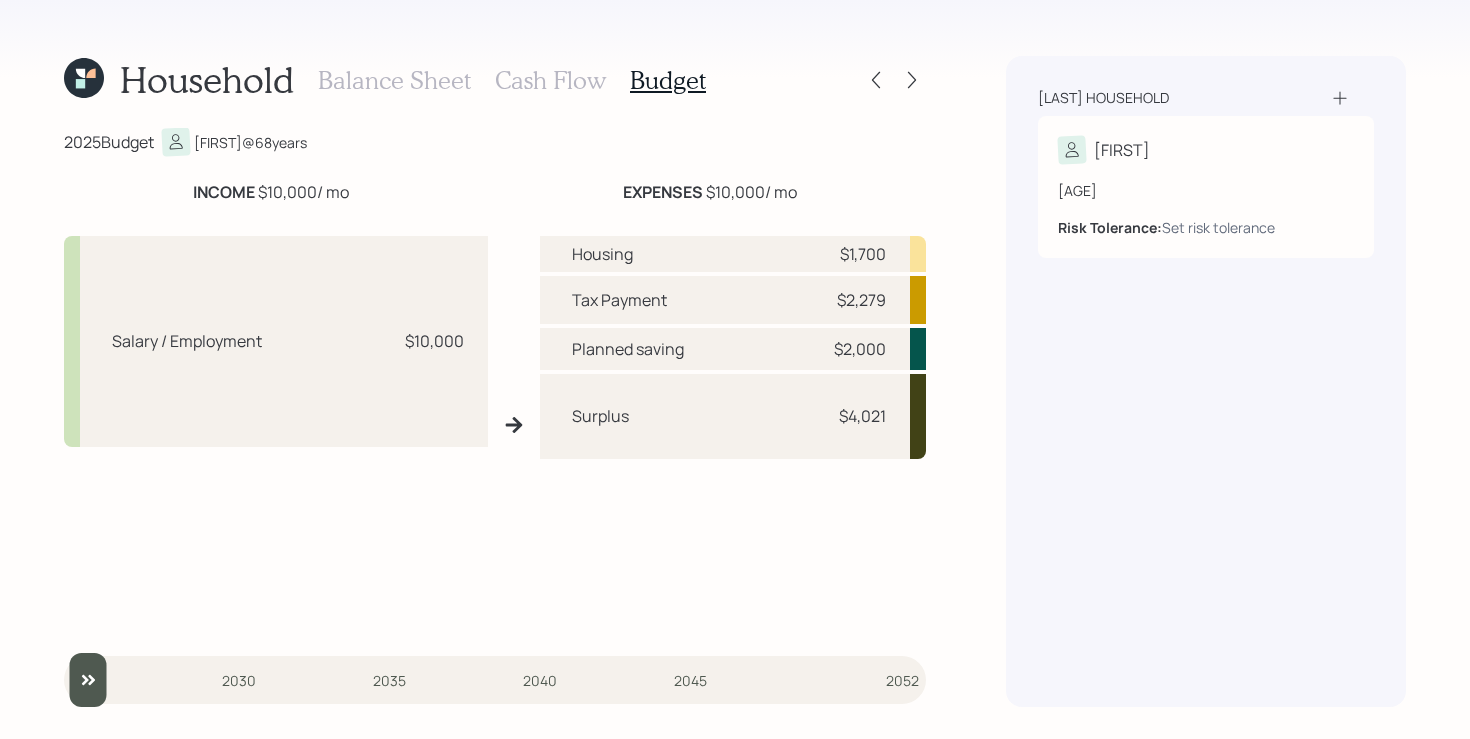 click on "Cash Flow" at bounding box center [550, 80] 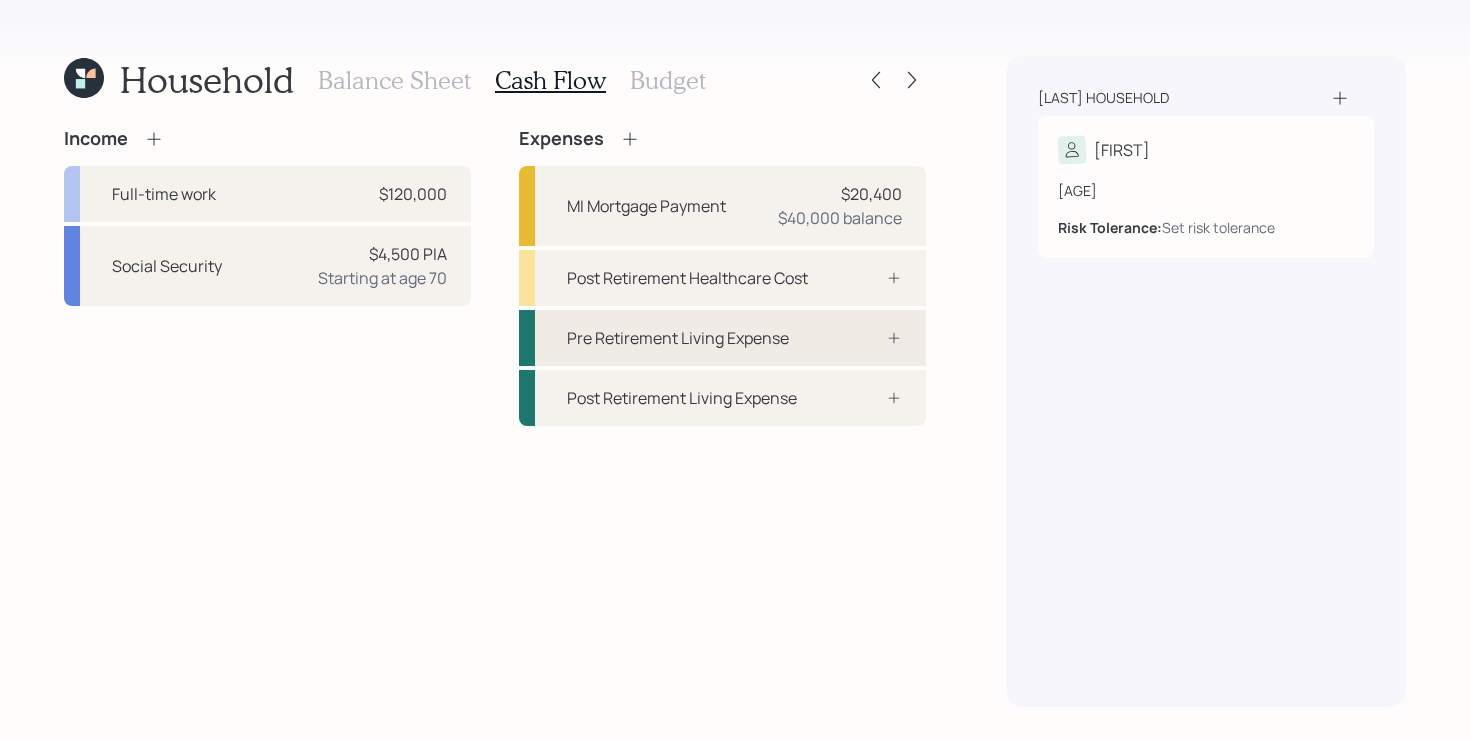 click on "Pre Retirement Living Expense" at bounding box center (678, 338) 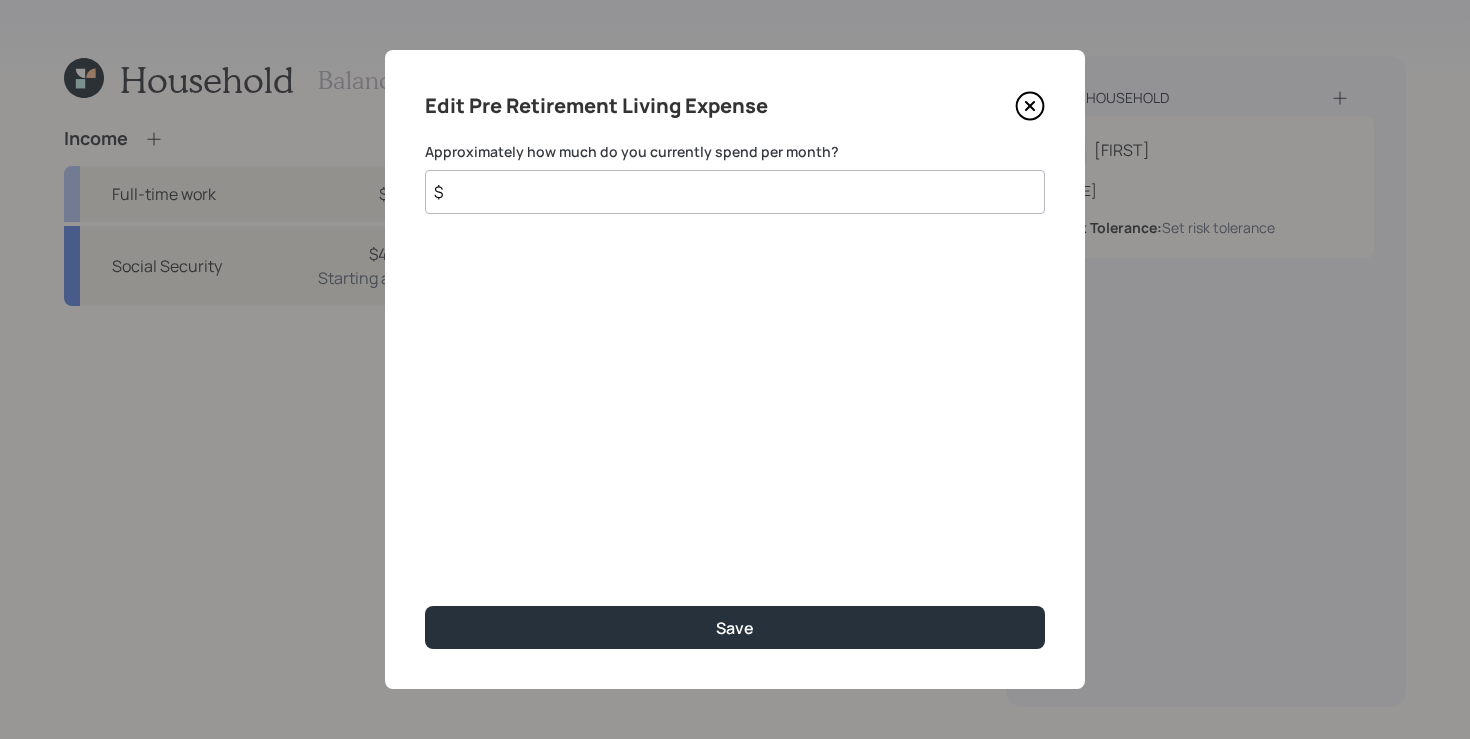click on "$" at bounding box center [735, 192] 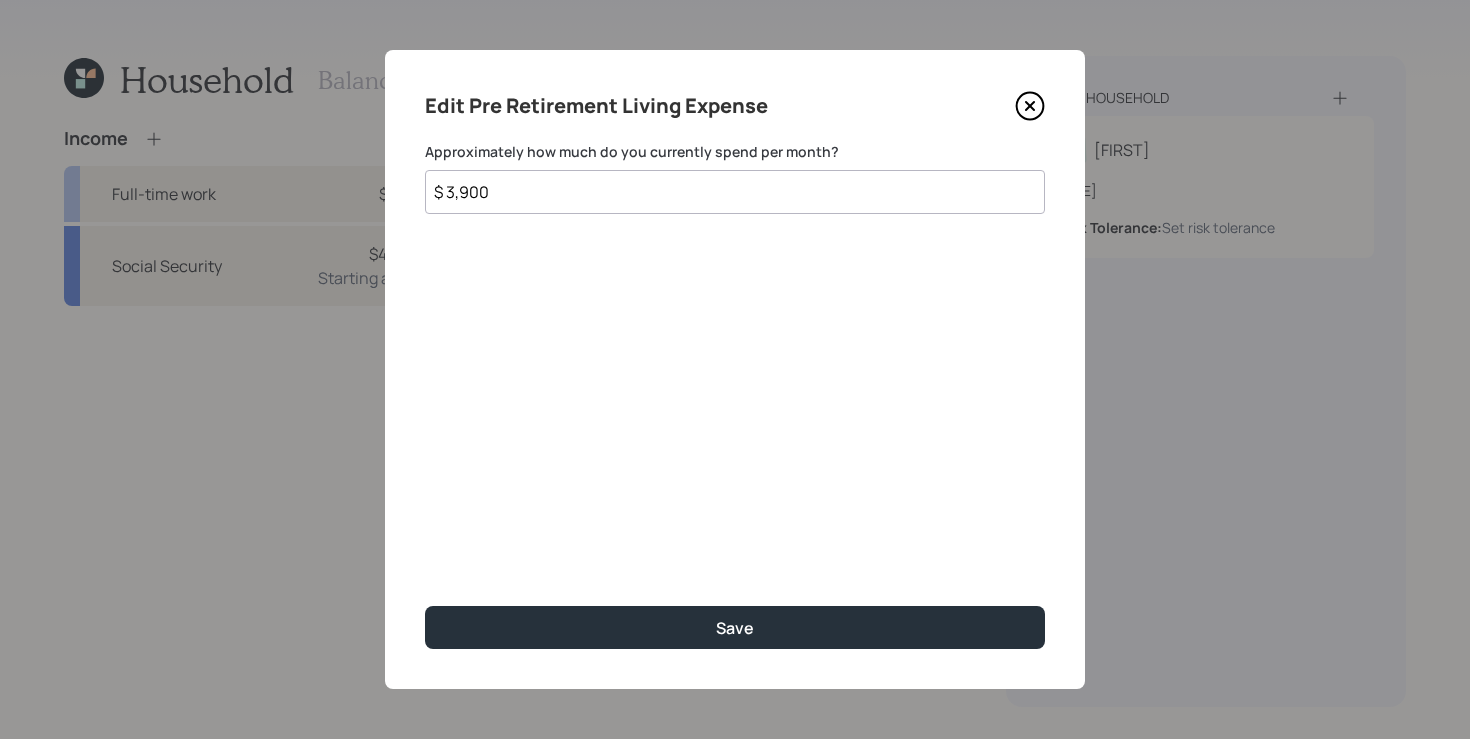 type on "$ 3,900" 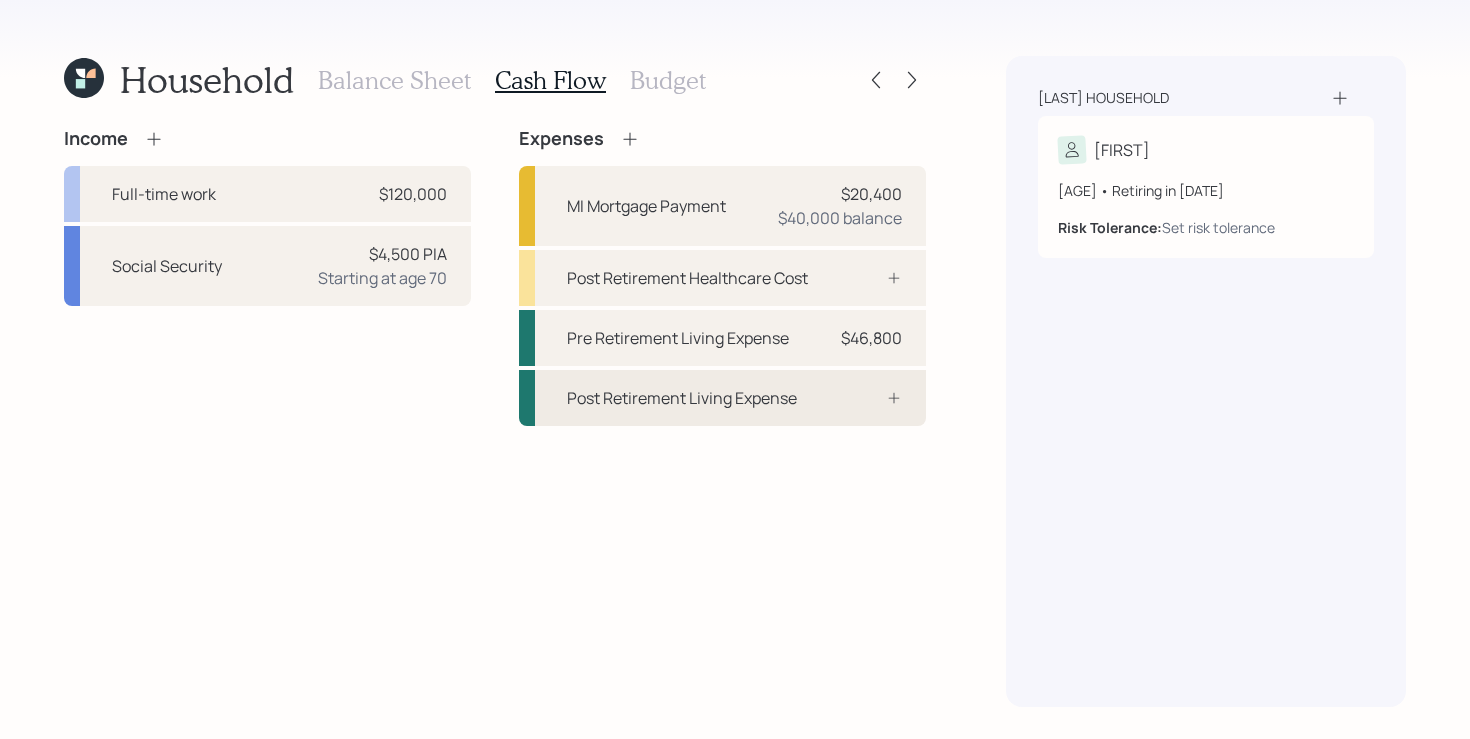 click on "Post Retirement Living Expense" at bounding box center [682, 398] 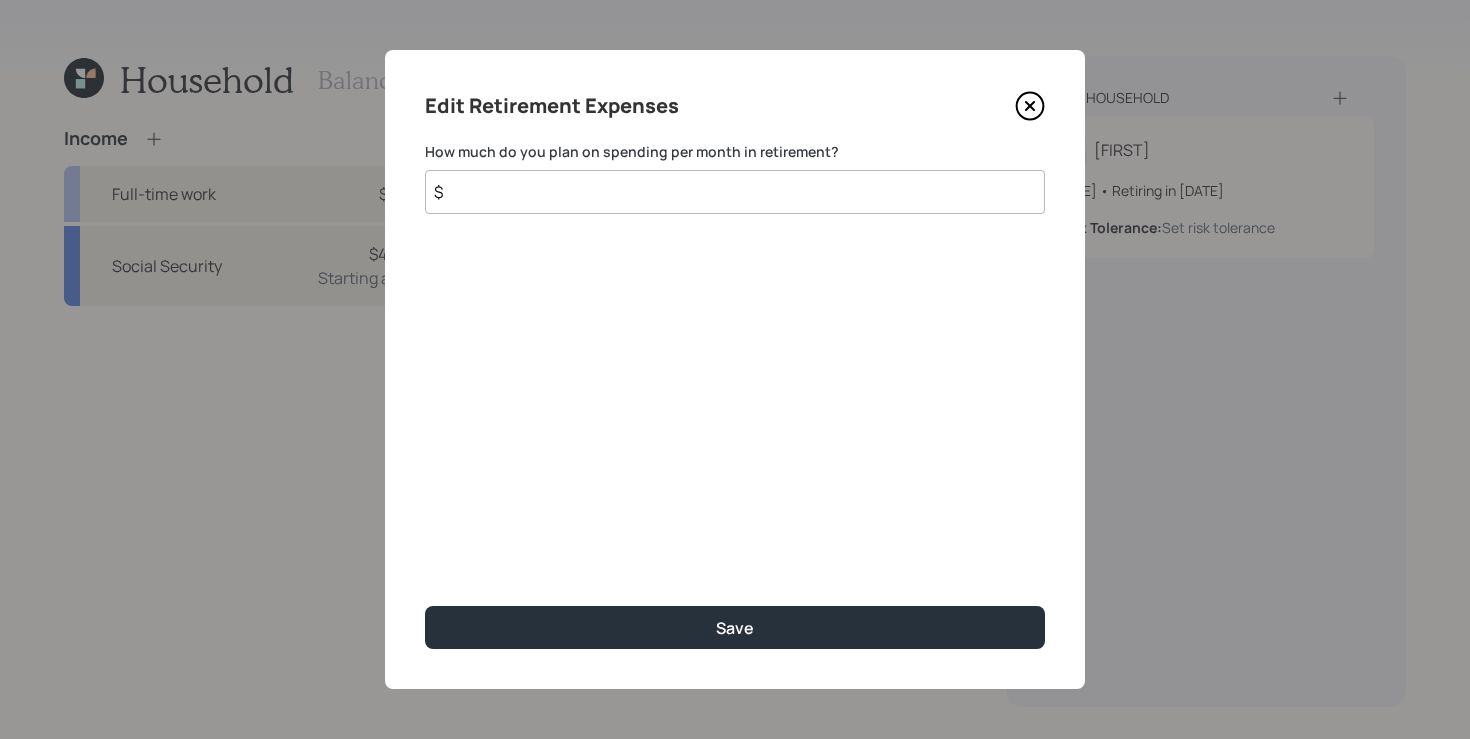 click on "$" at bounding box center [735, 192] 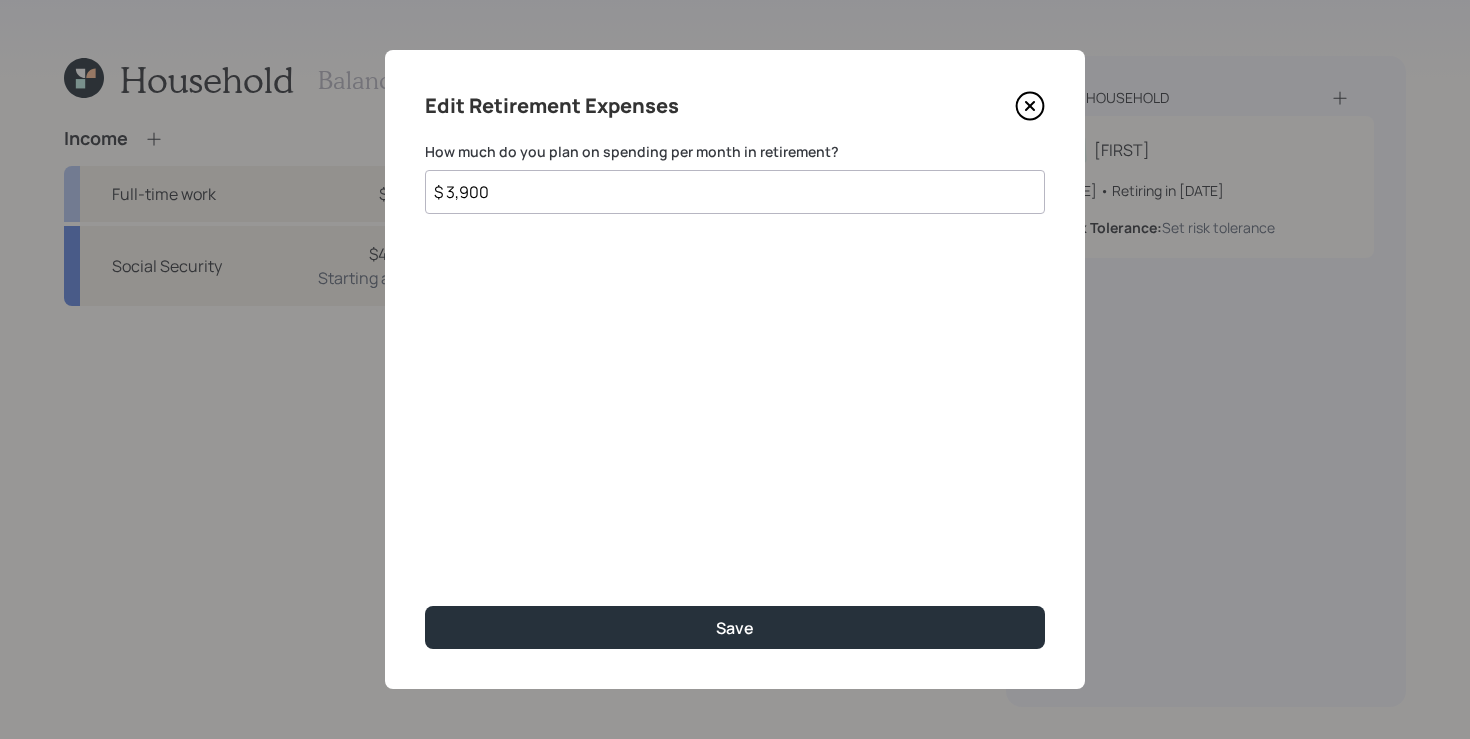type on "$ 3,900" 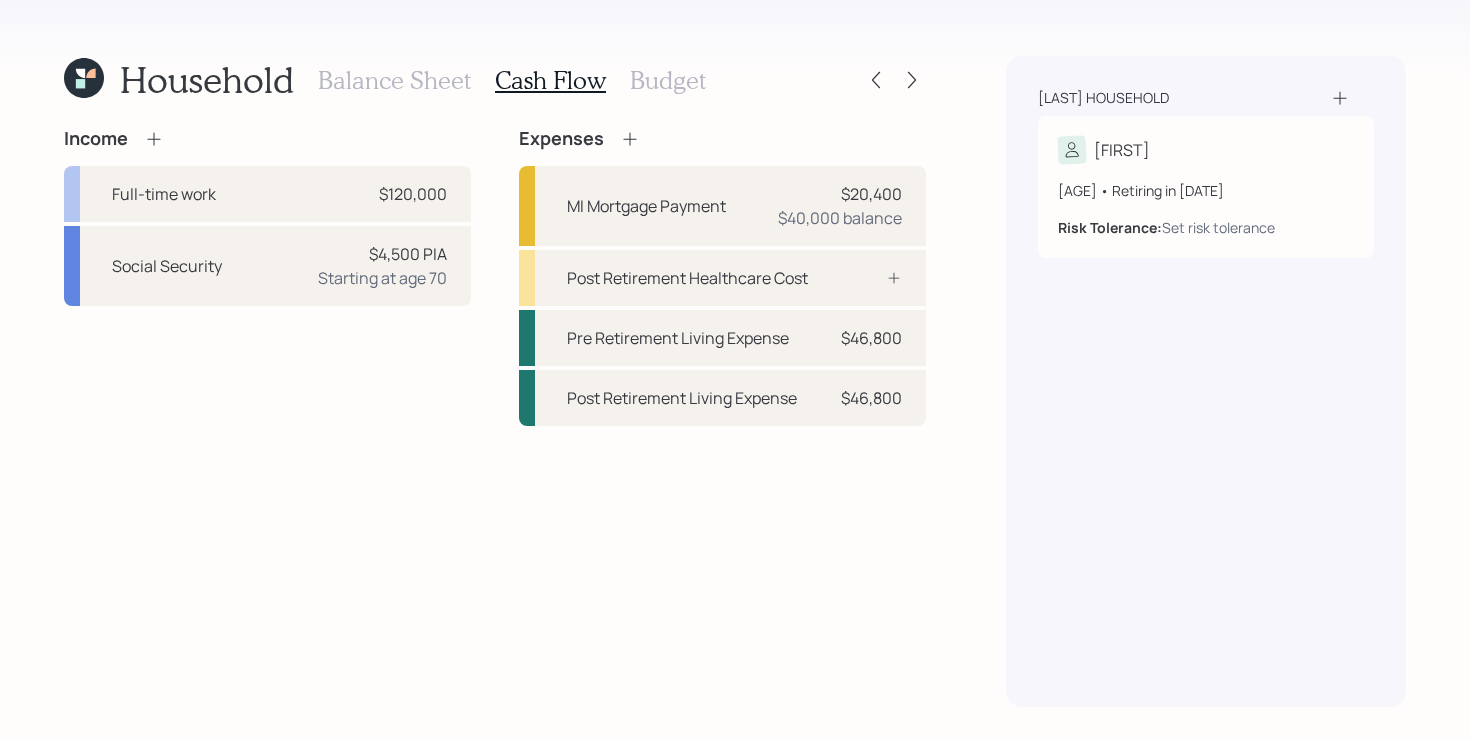 click 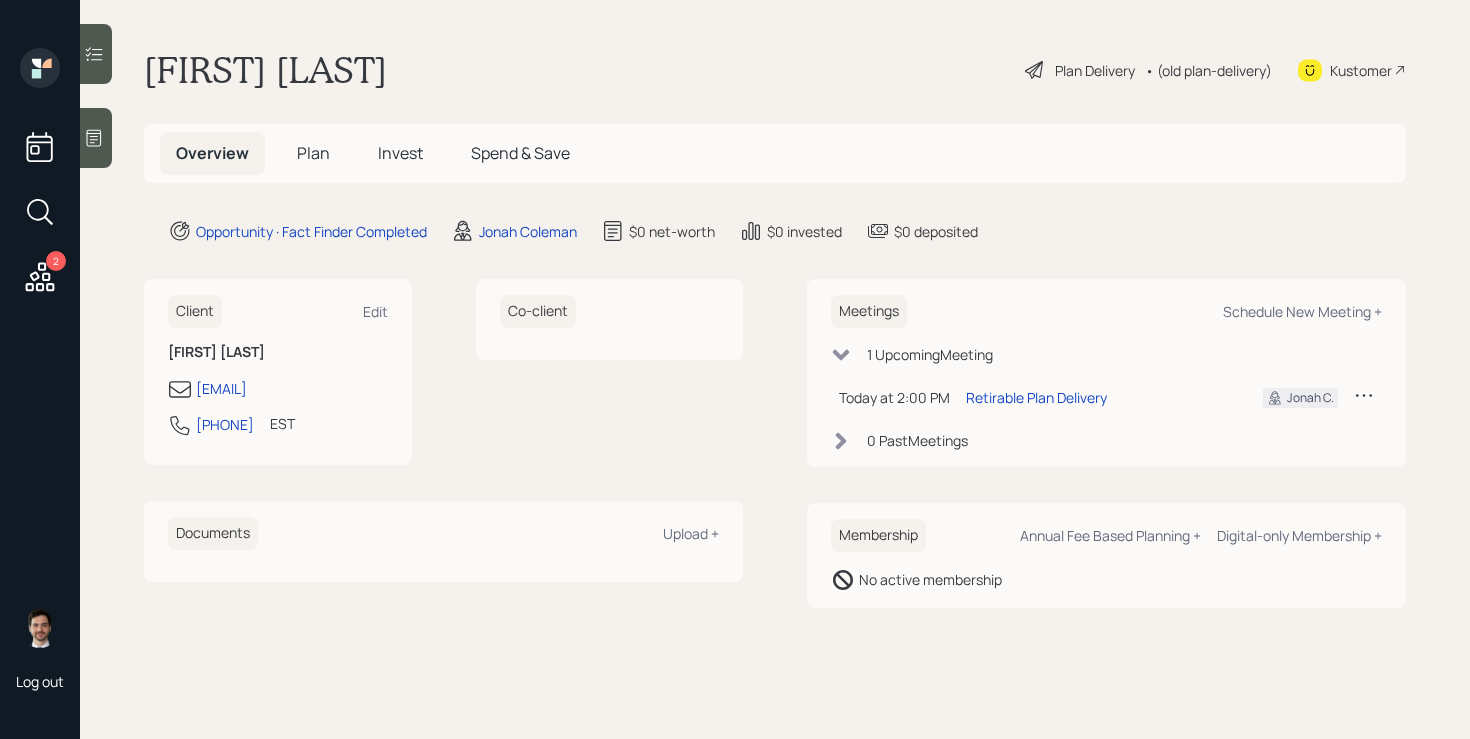 click 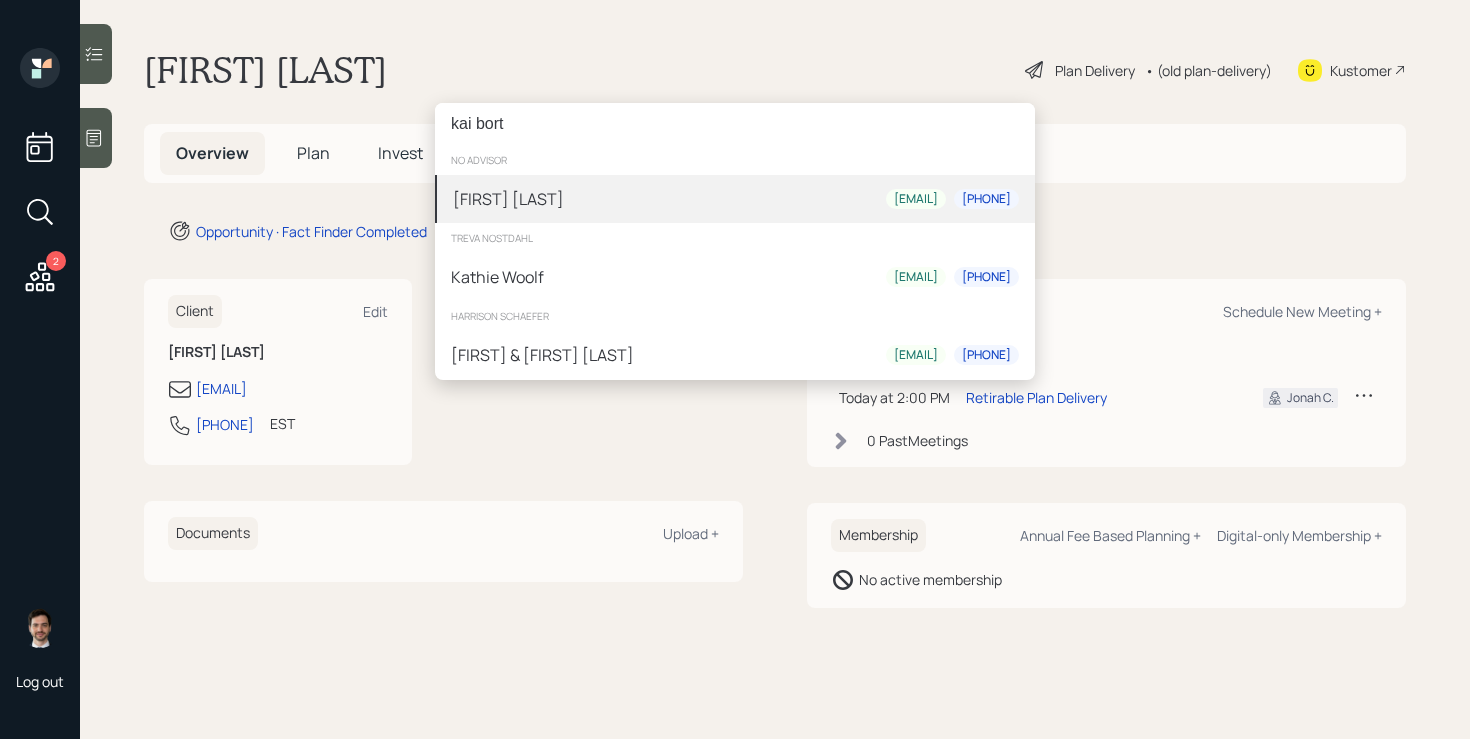 type on "kai bort" 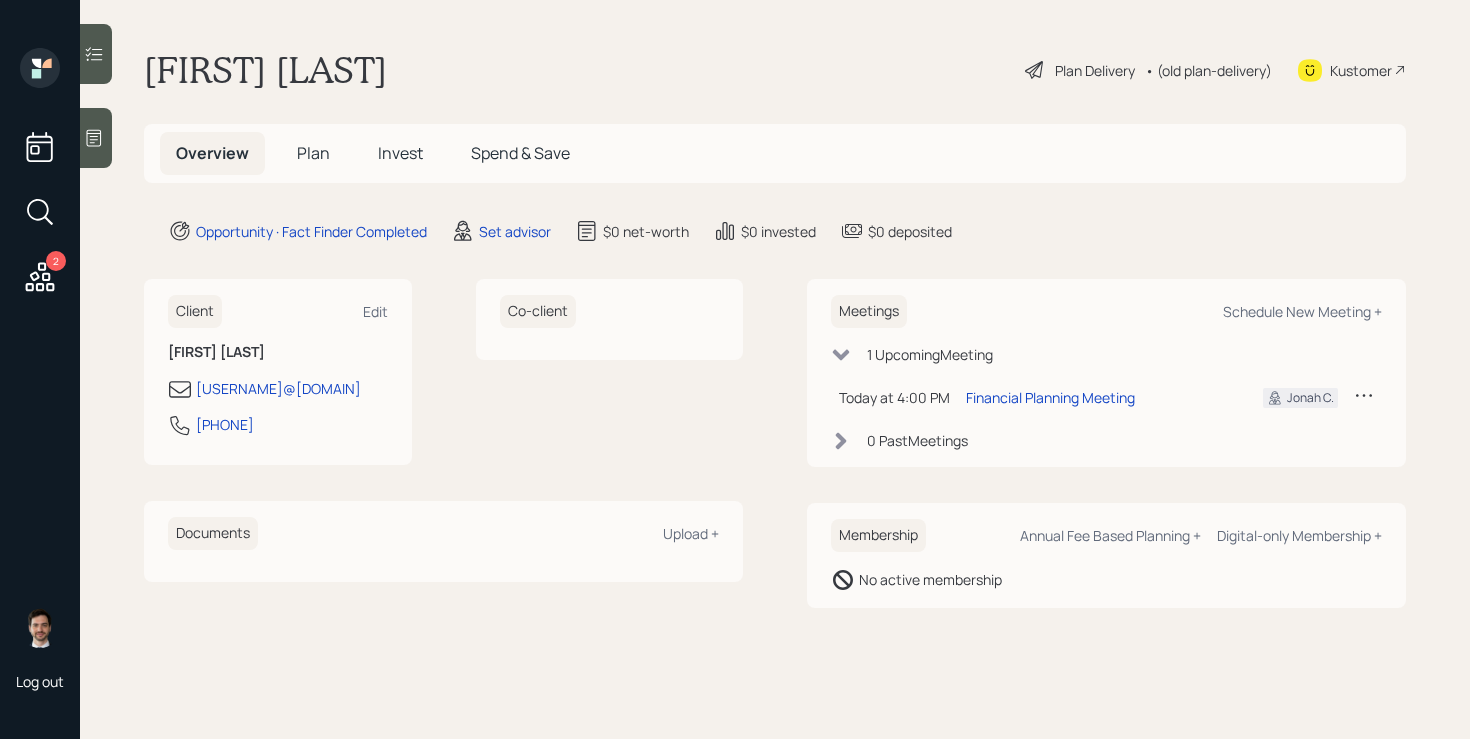 scroll, scrollTop: 0, scrollLeft: 0, axis: both 